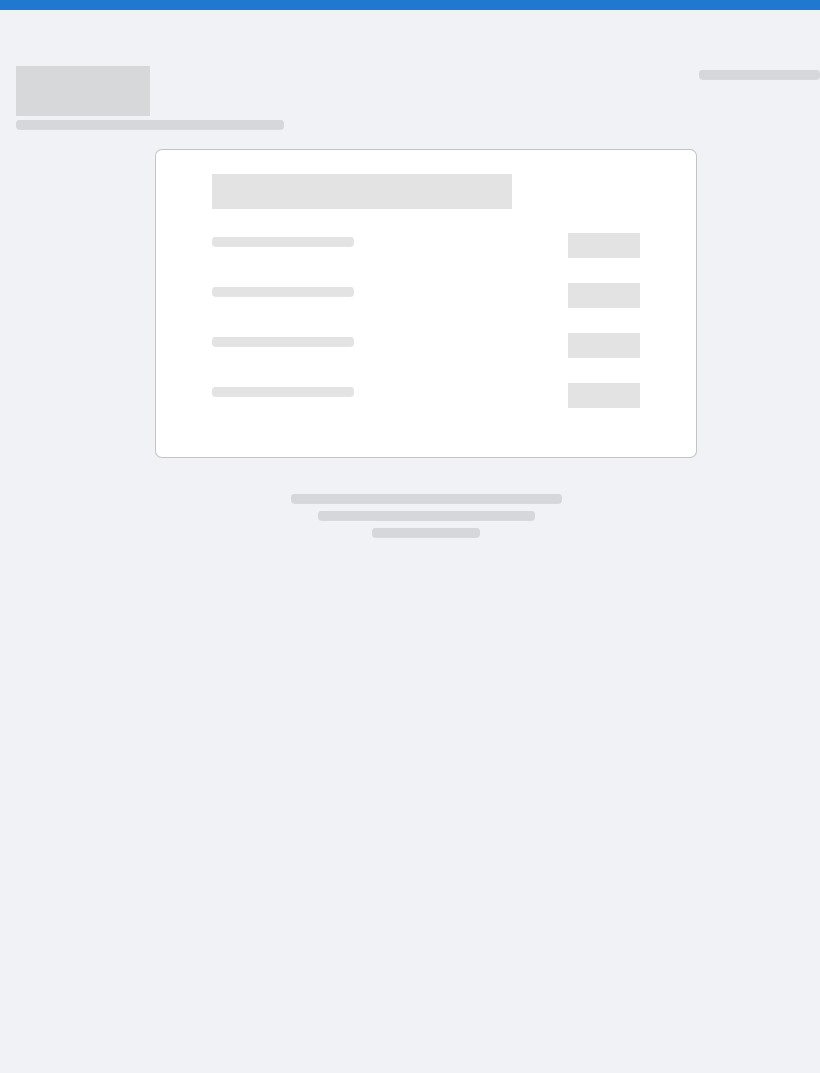 scroll, scrollTop: 0, scrollLeft: 0, axis: both 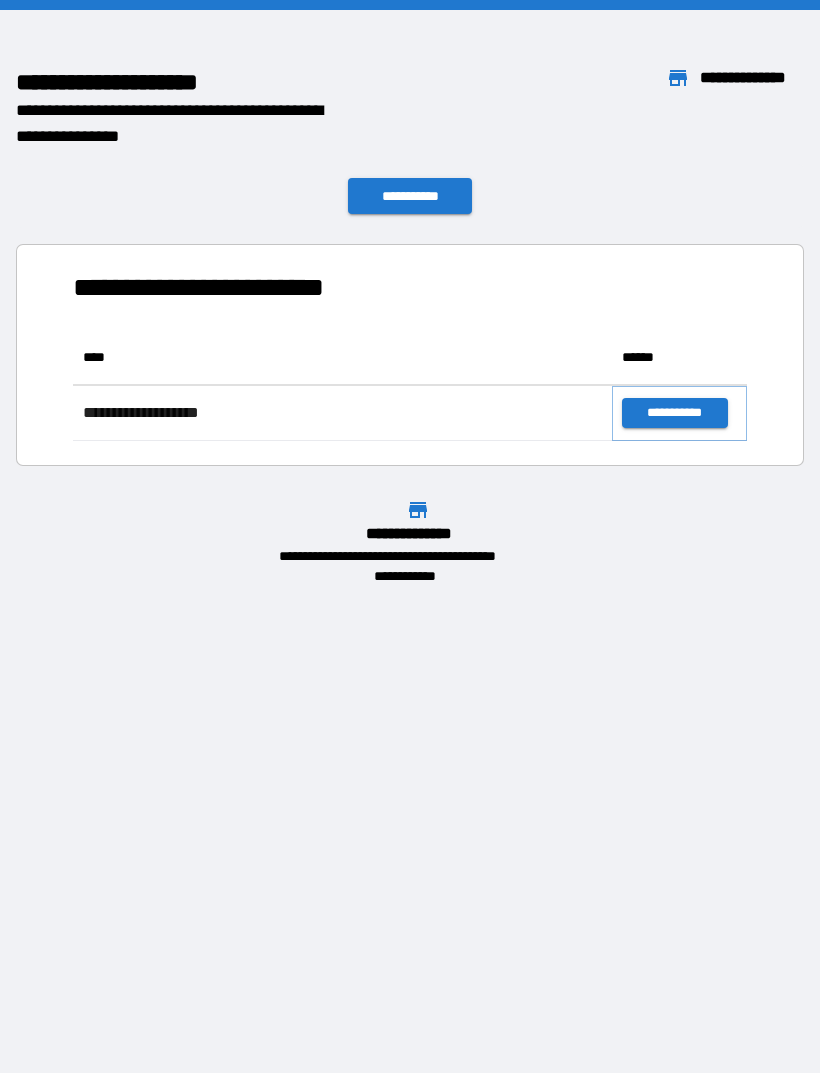 click on "**********" at bounding box center (674, 413) 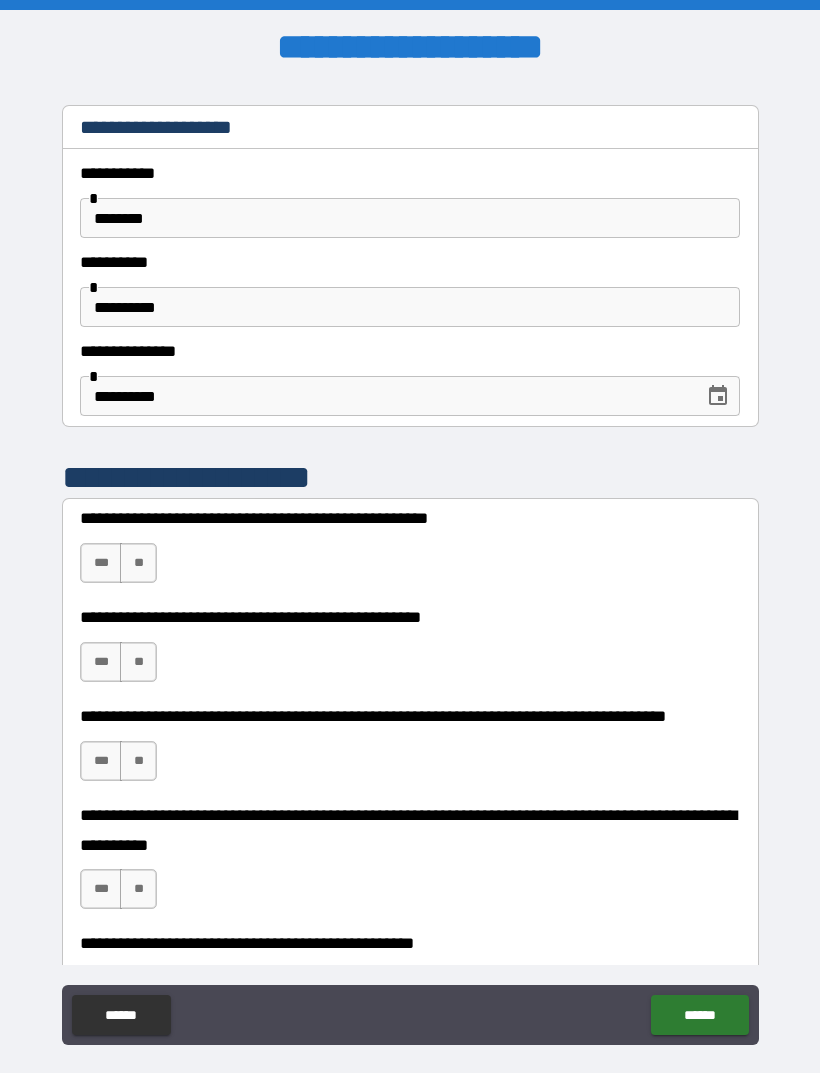 scroll, scrollTop: 83, scrollLeft: 0, axis: vertical 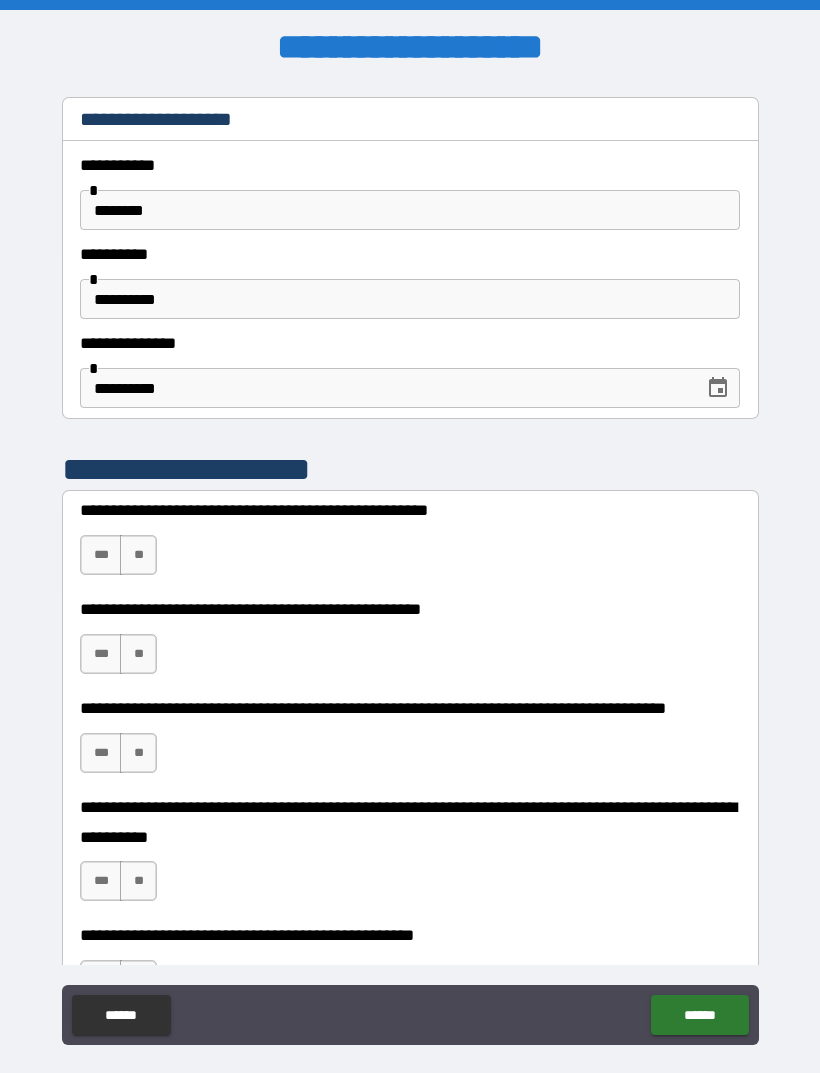 click on "**" at bounding box center (138, 753) 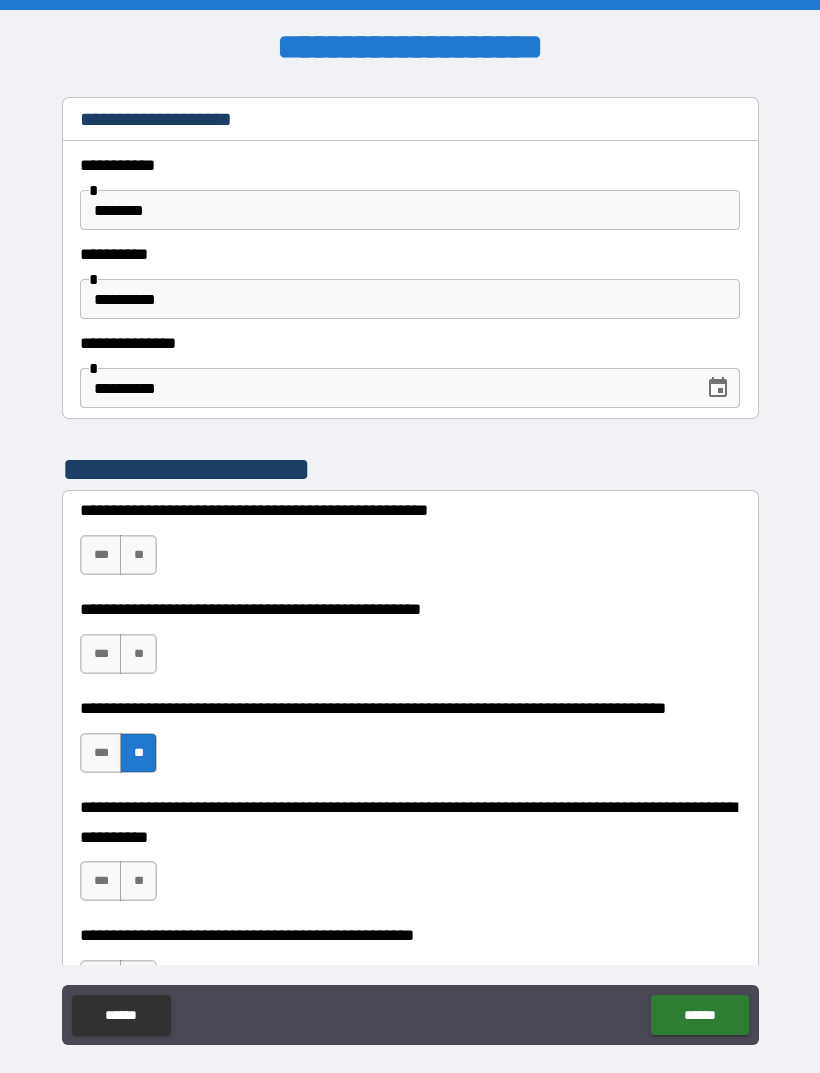 click on "**" at bounding box center (138, 654) 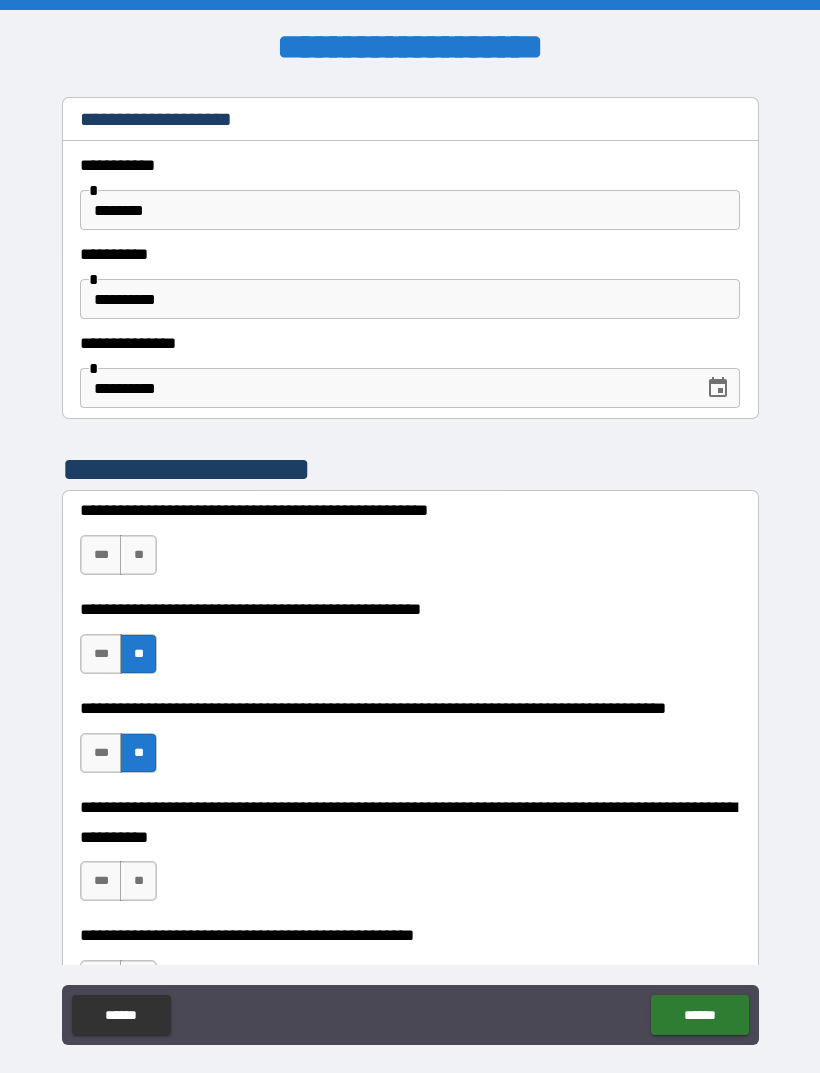 click on "**" at bounding box center [138, 555] 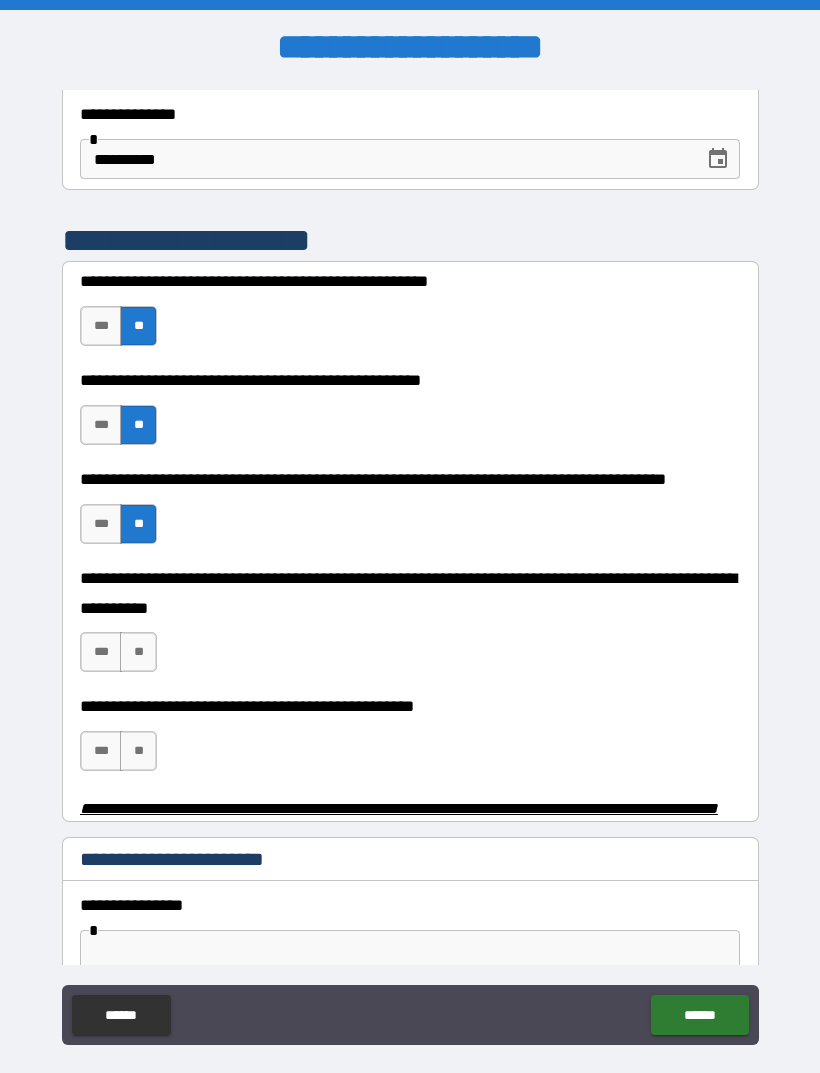 scroll, scrollTop: 317, scrollLeft: 0, axis: vertical 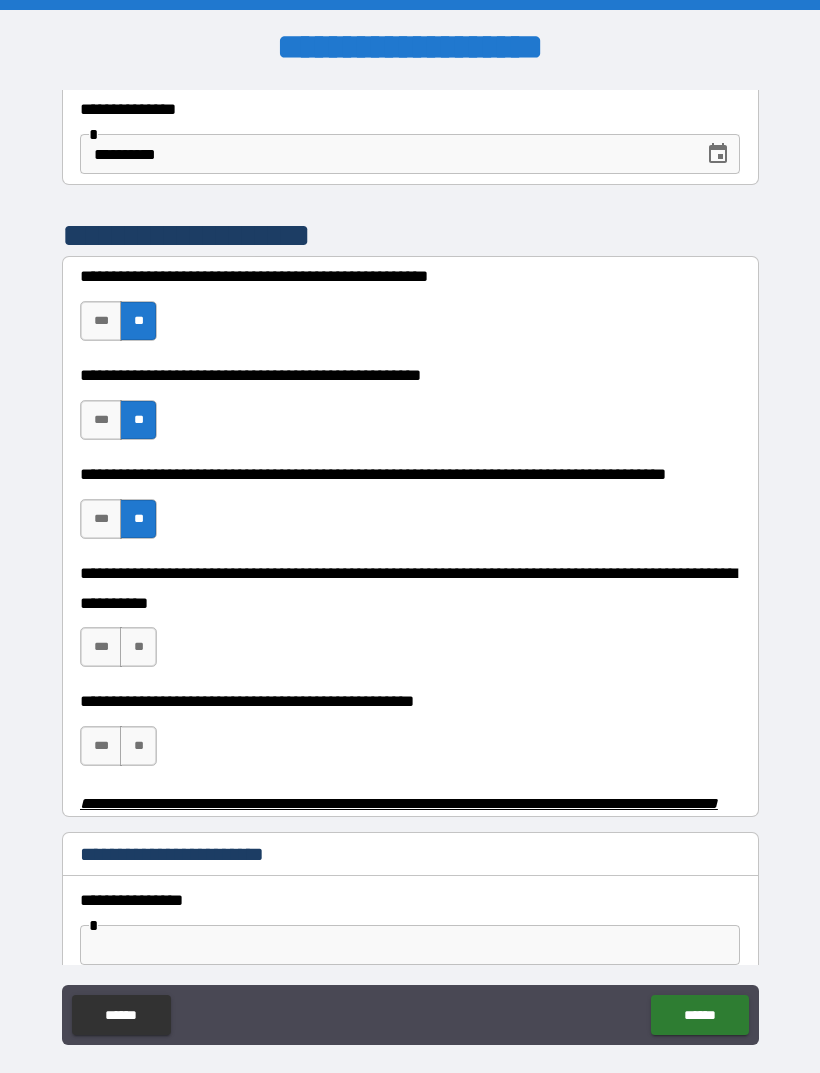 click on "**" at bounding box center (138, 647) 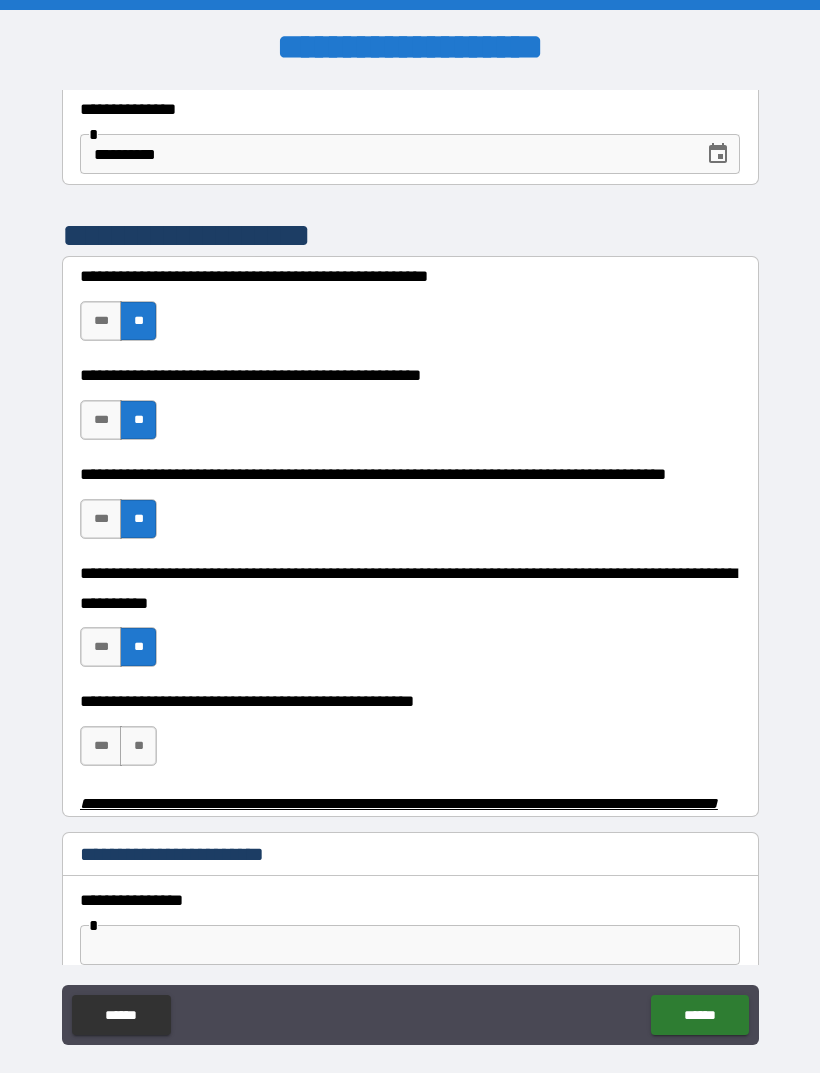 click on "**" at bounding box center (138, 746) 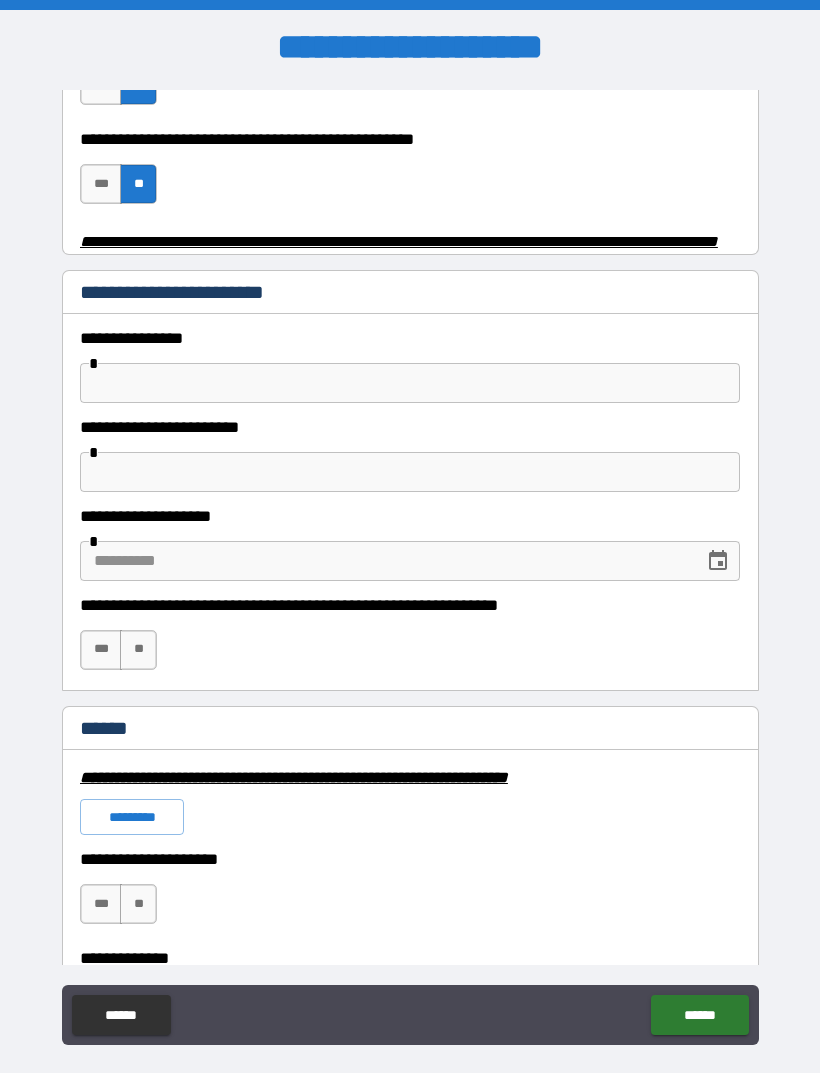 scroll, scrollTop: 880, scrollLeft: 0, axis: vertical 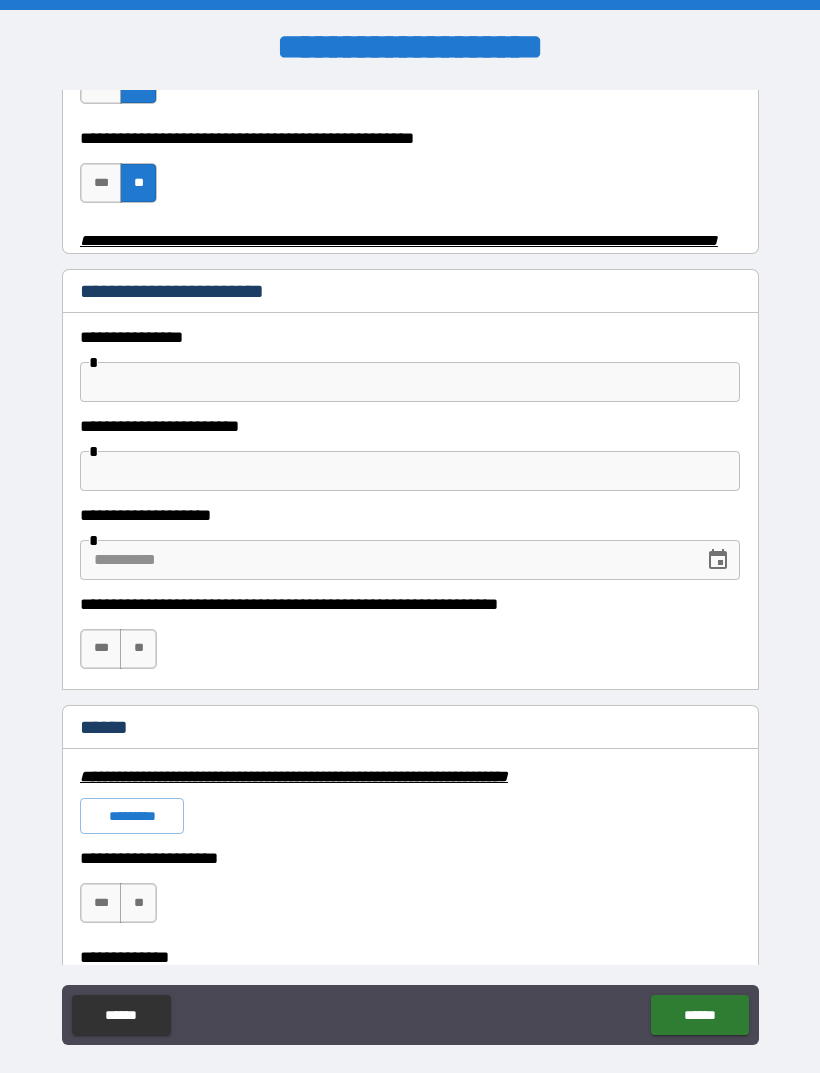 click at bounding box center [410, 382] 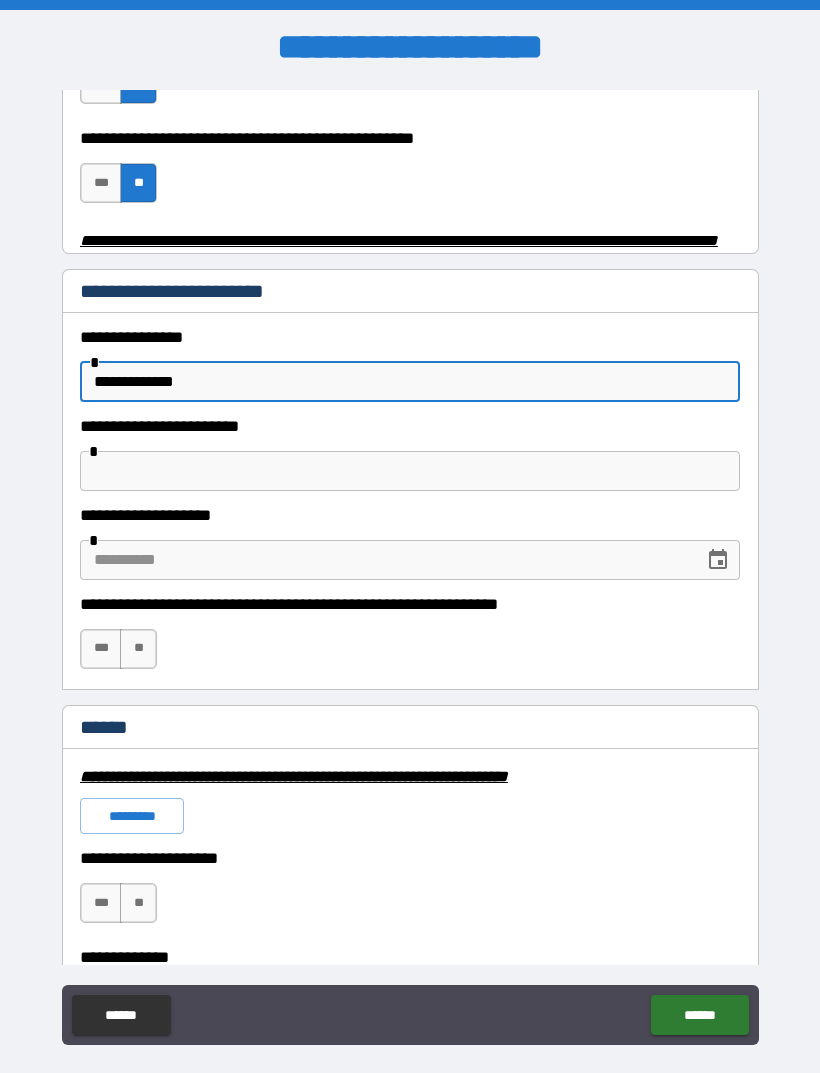 type on "**********" 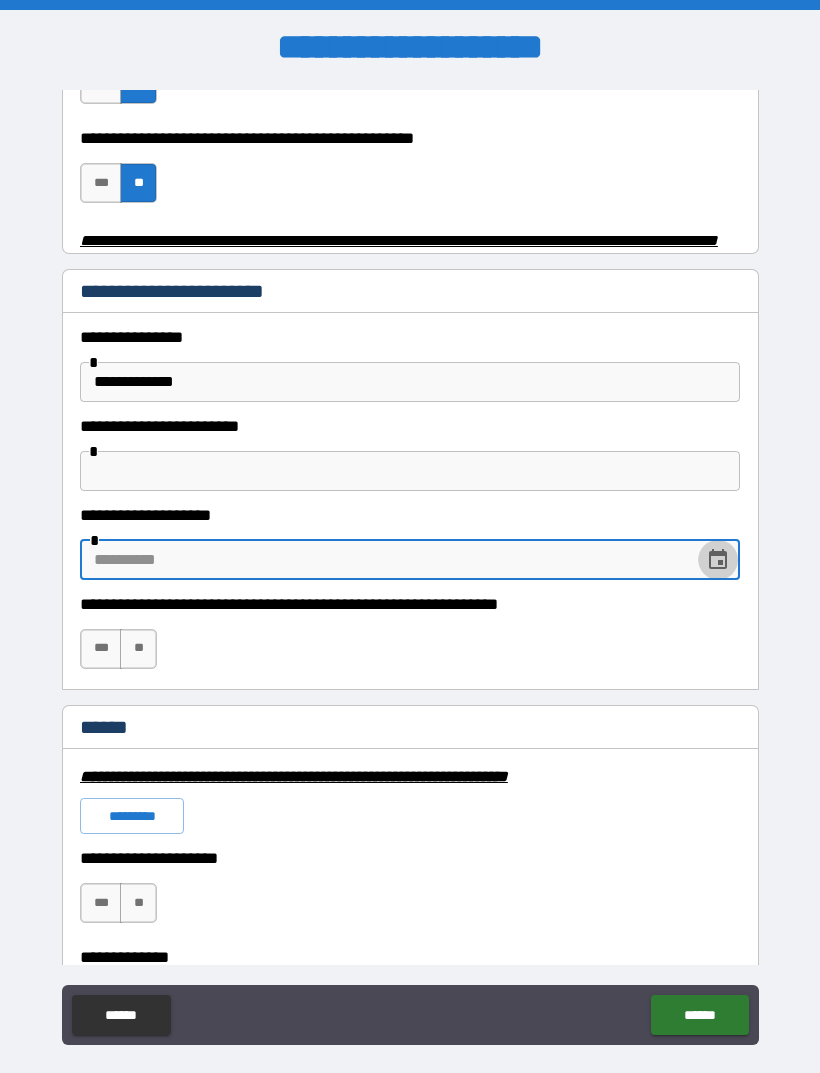 click 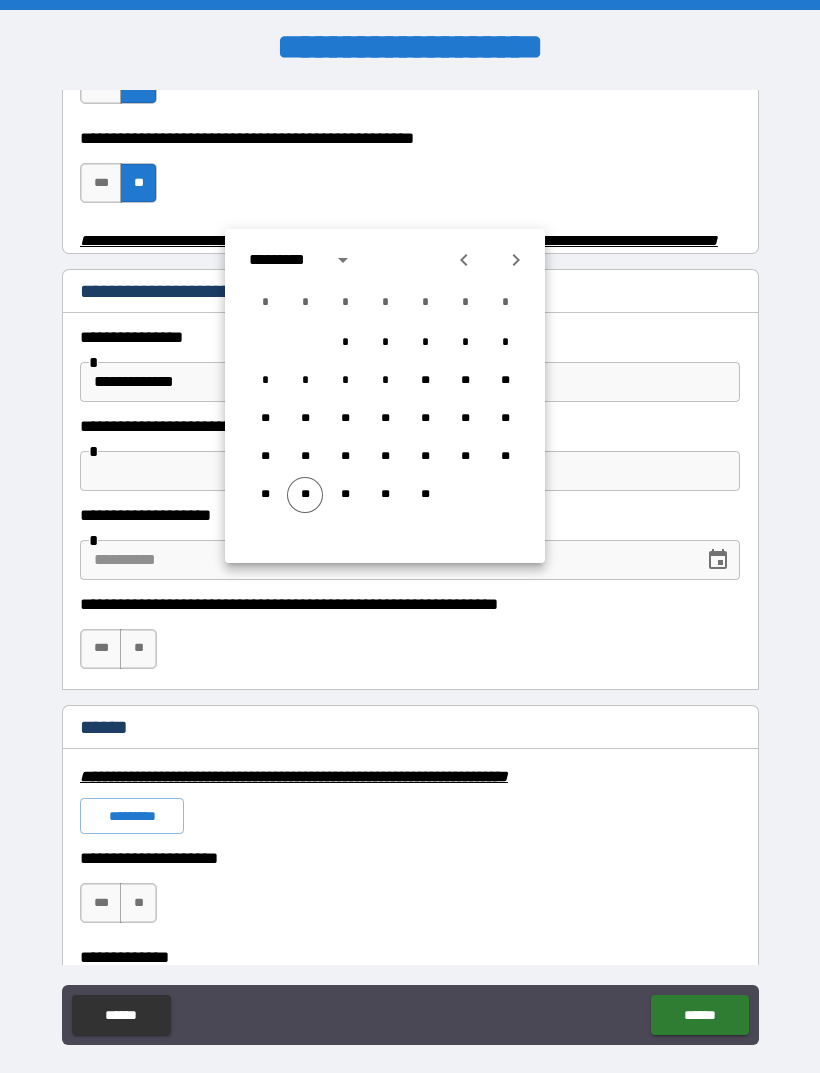 click at bounding box center [343, 260] 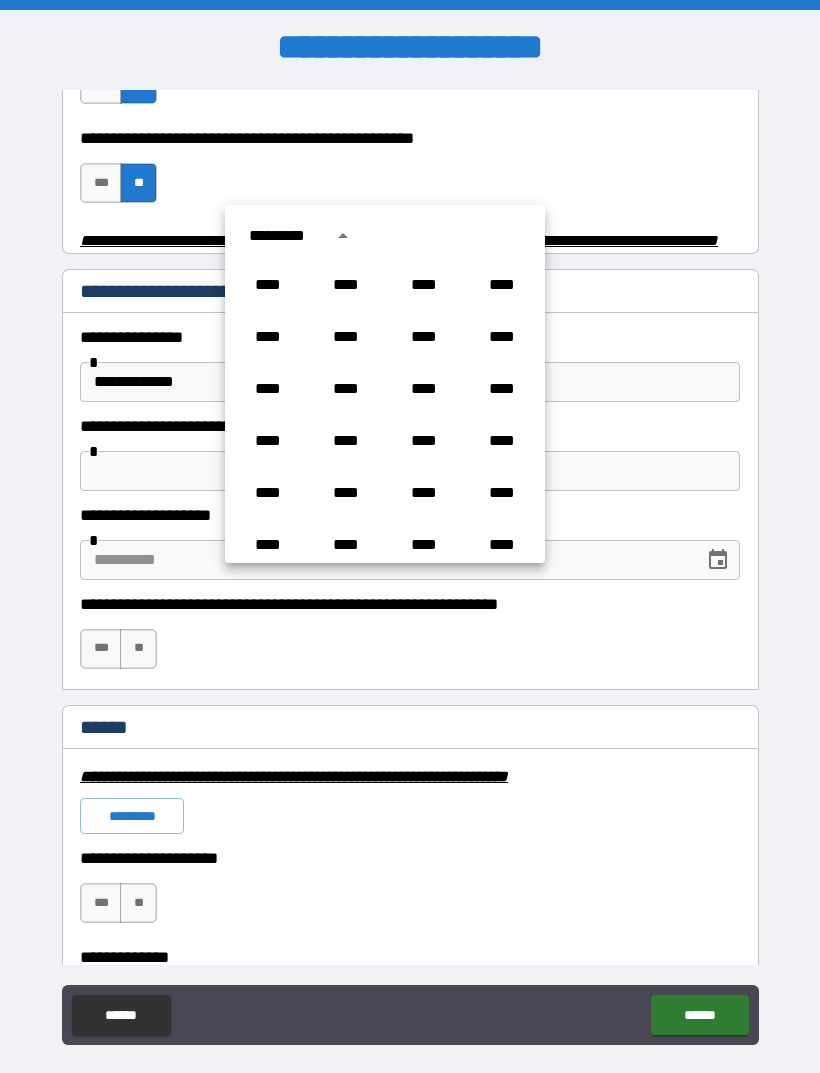 scroll, scrollTop: 1486, scrollLeft: 0, axis: vertical 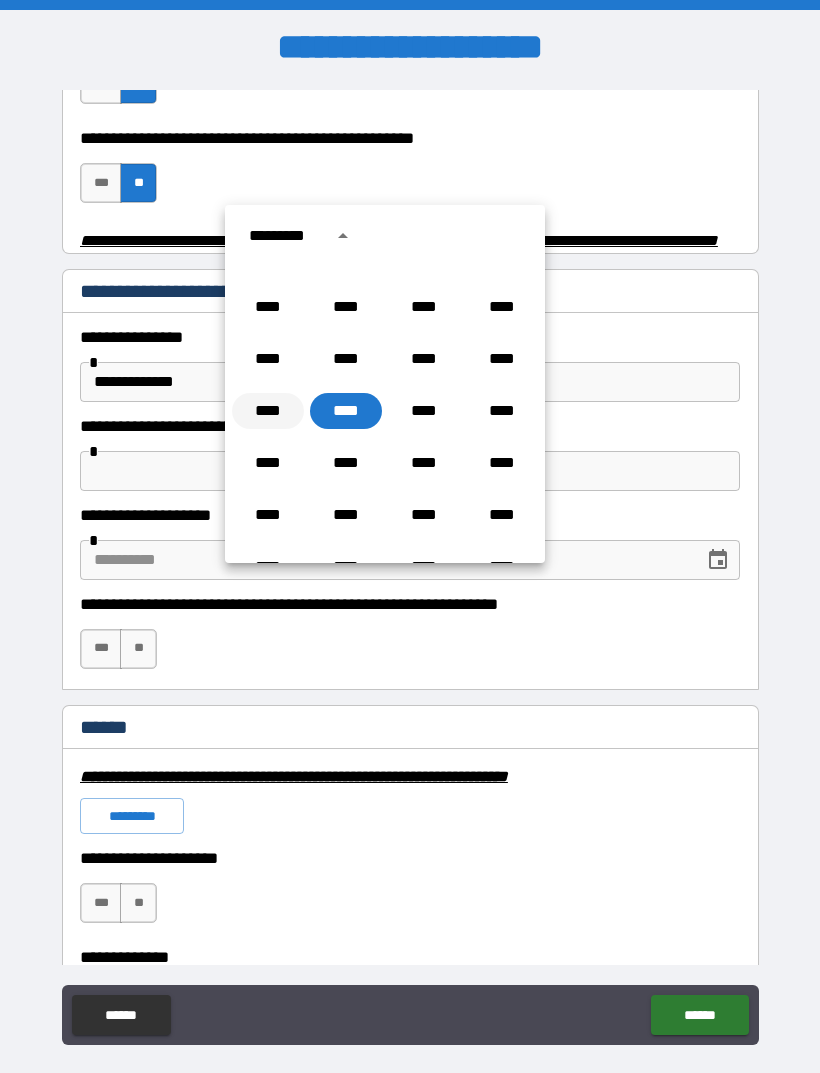 click on "****" at bounding box center [268, 411] 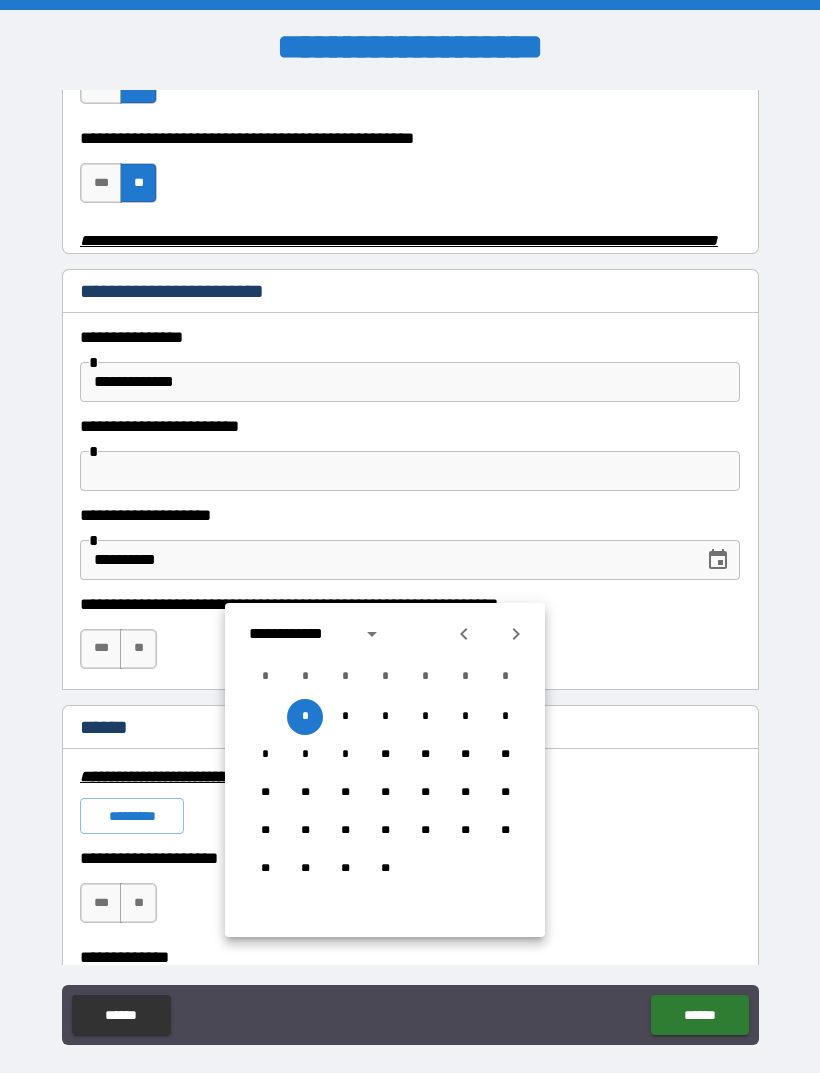 click on "**********" at bounding box center [299, 634] 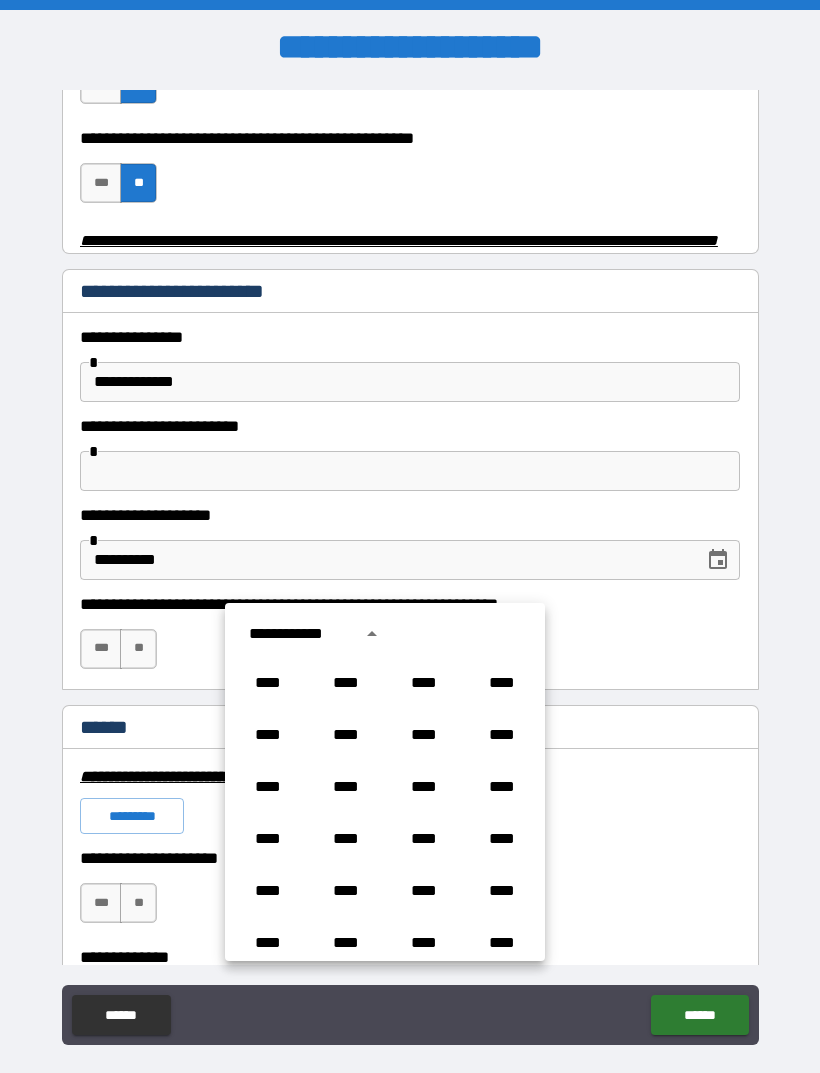 scroll, scrollTop: 1486, scrollLeft: 0, axis: vertical 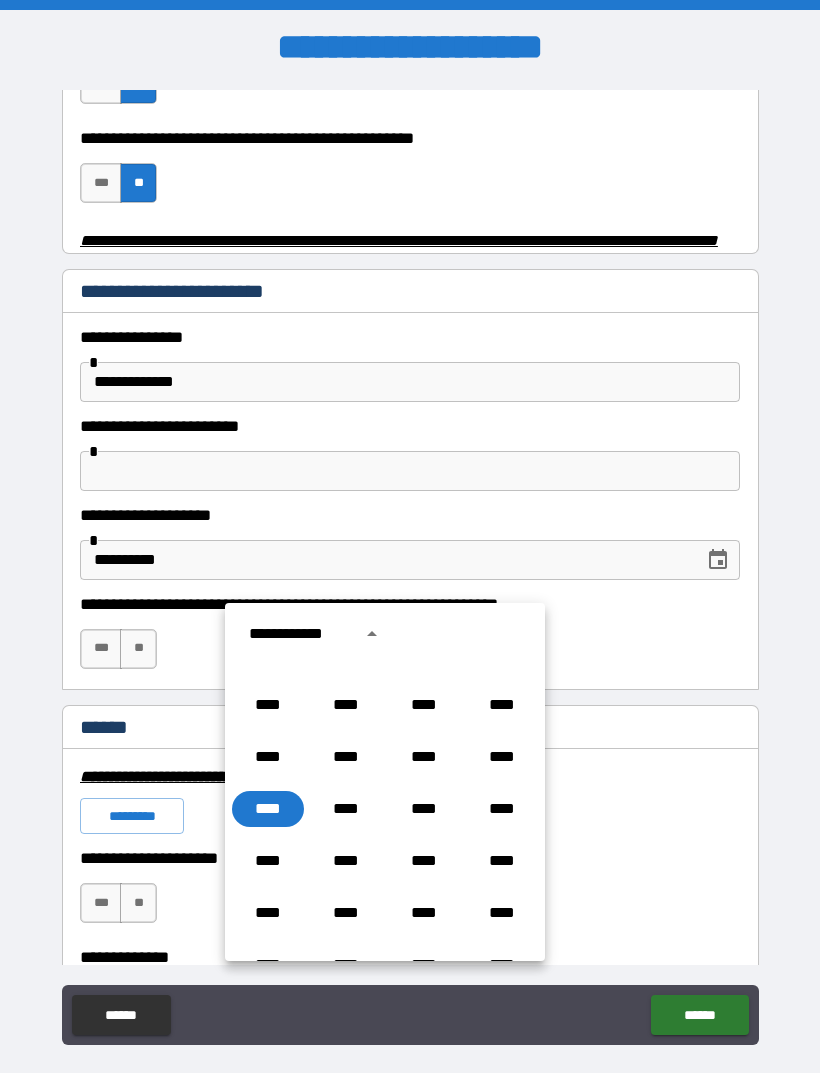 click on "**********" at bounding box center (319, 634) 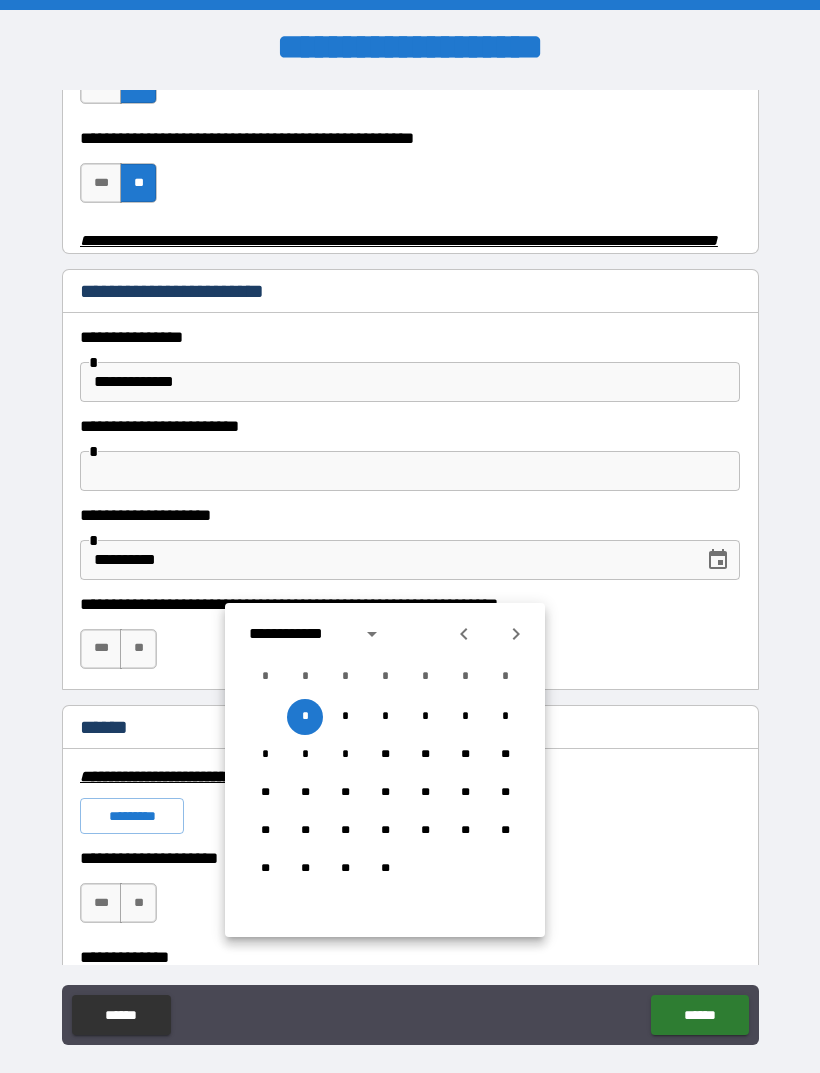 click 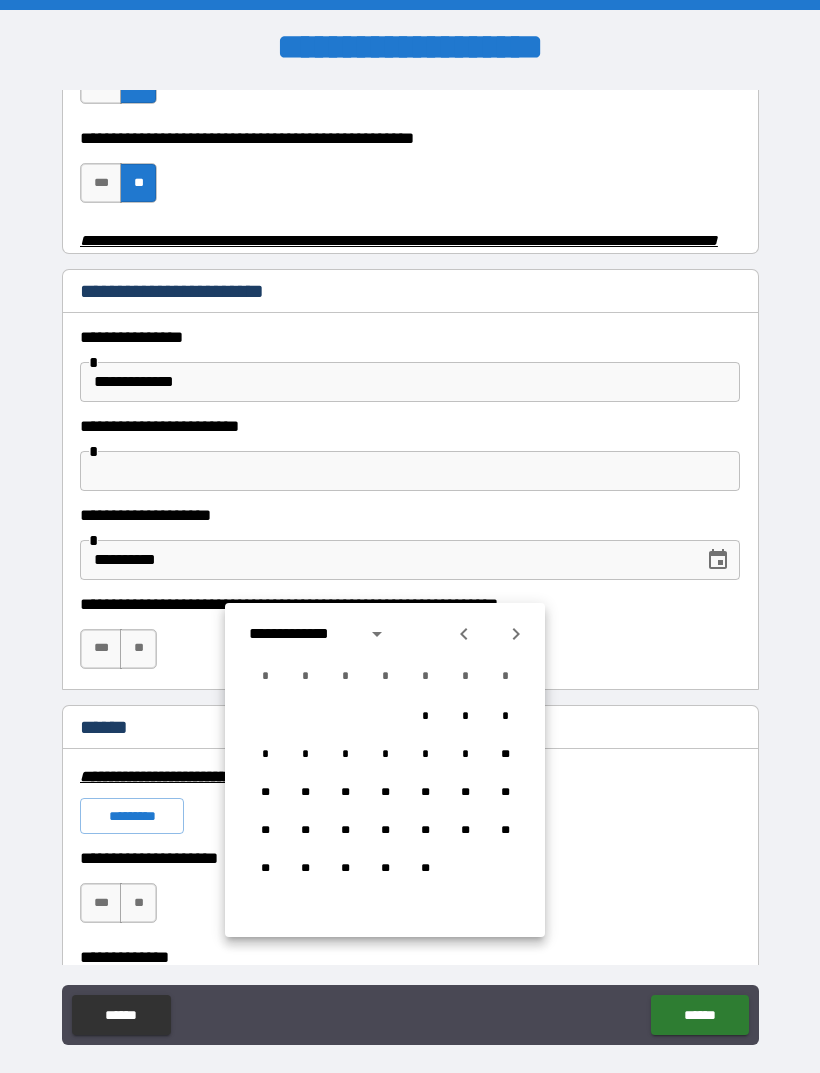 click 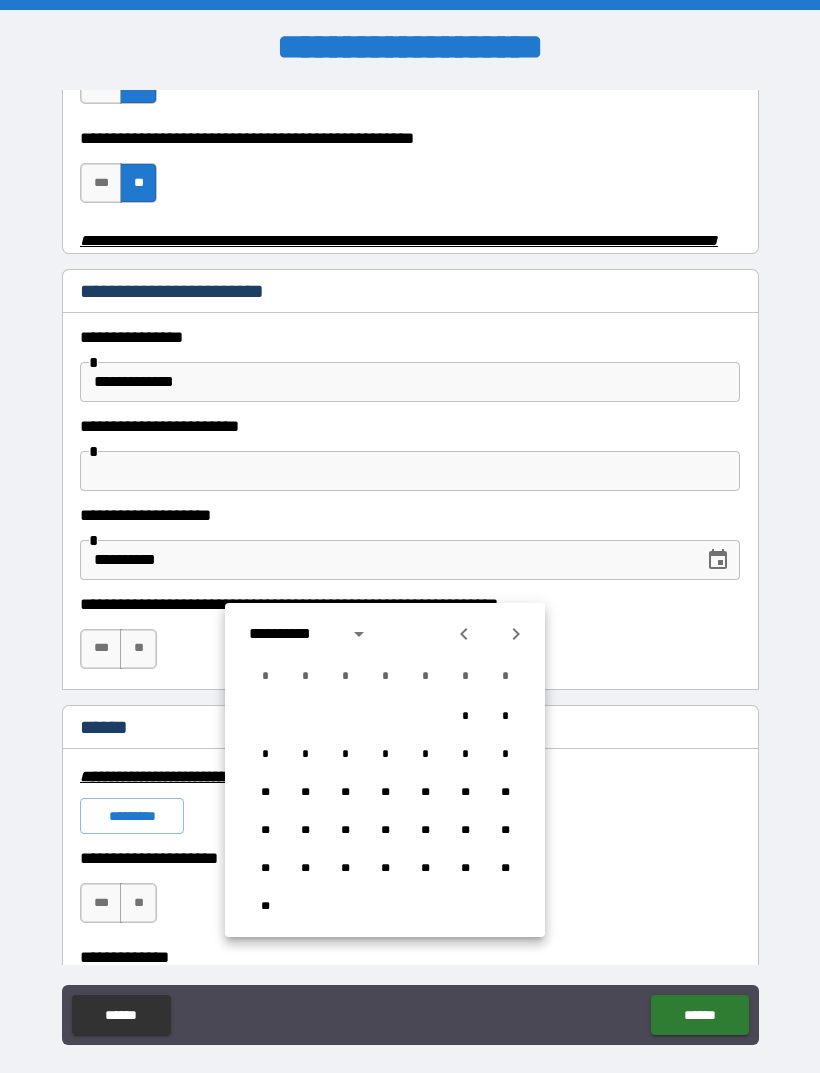click 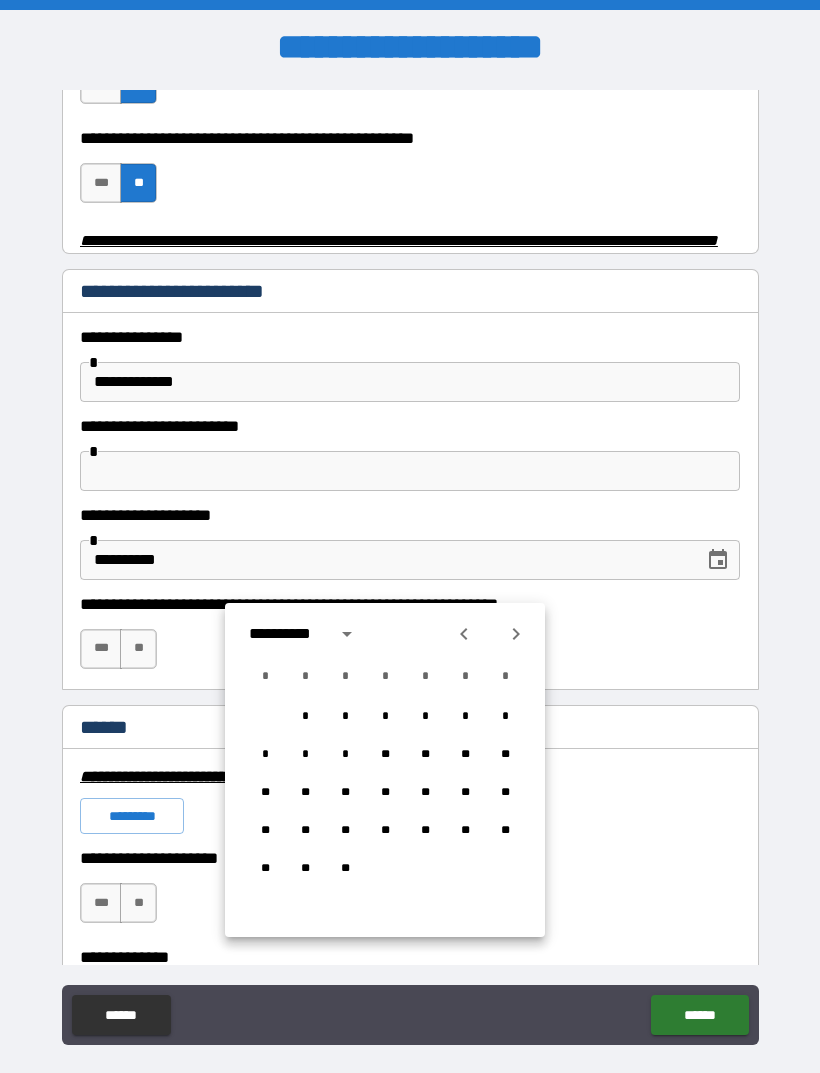 click 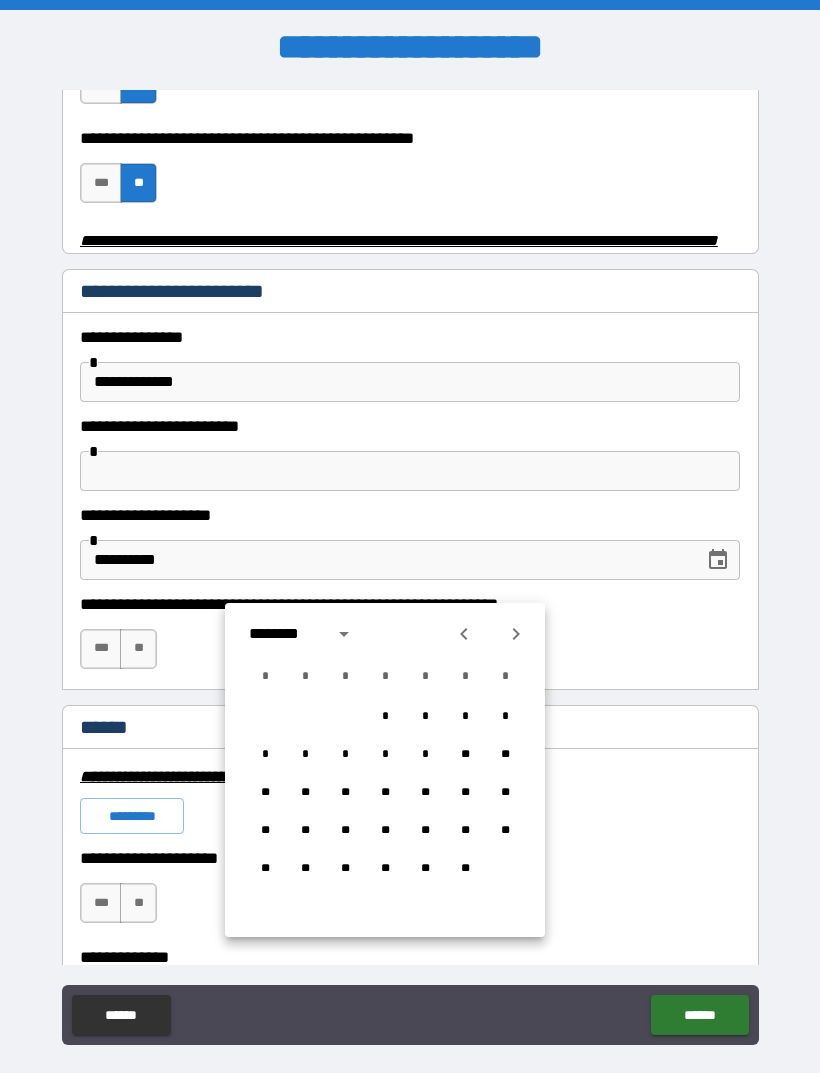click 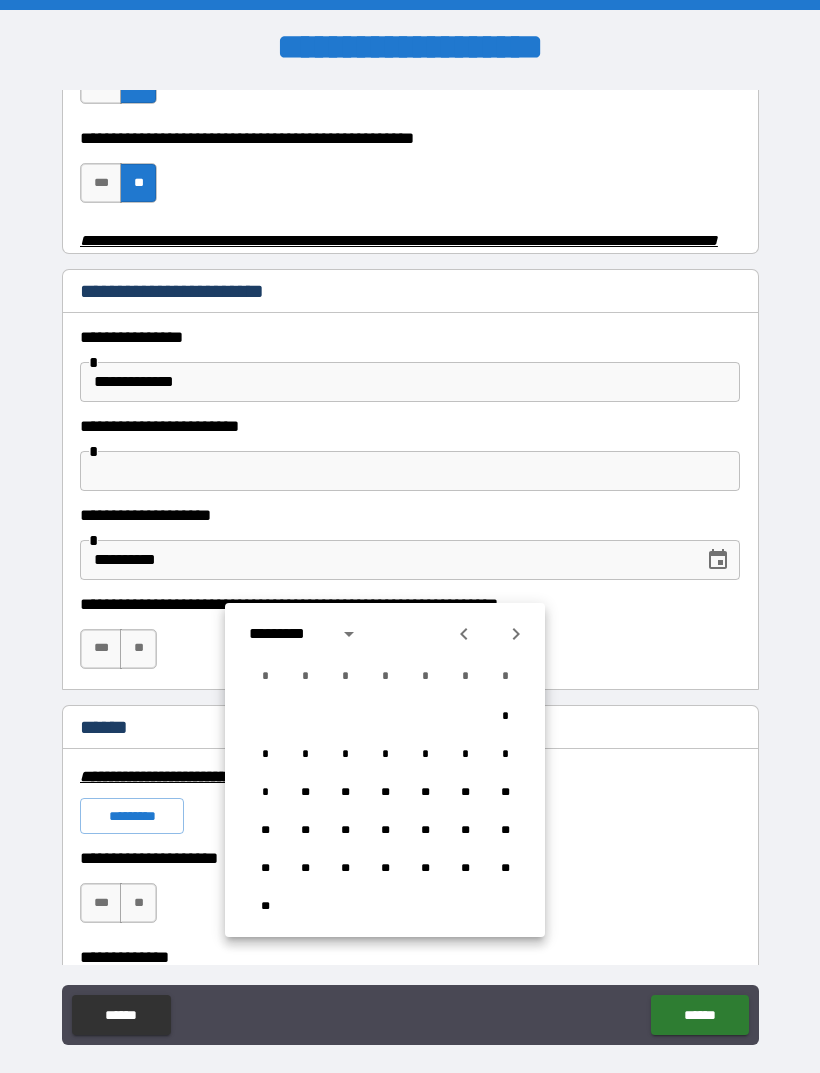 click 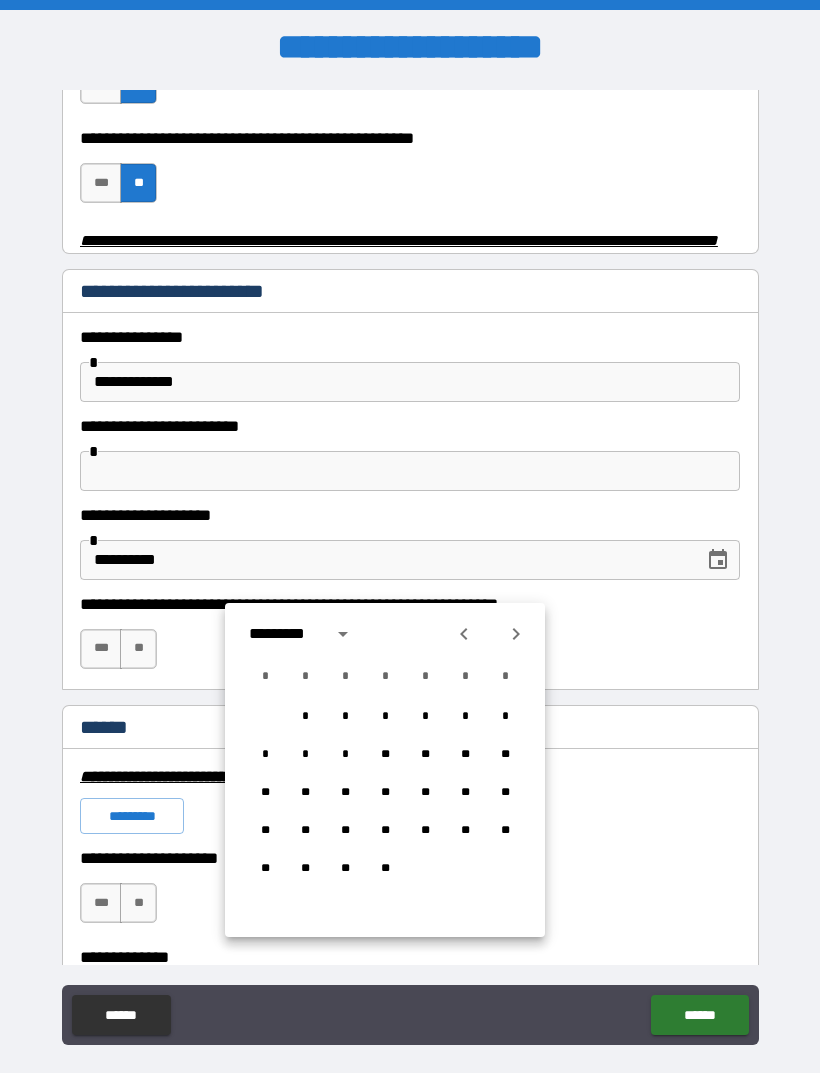 click 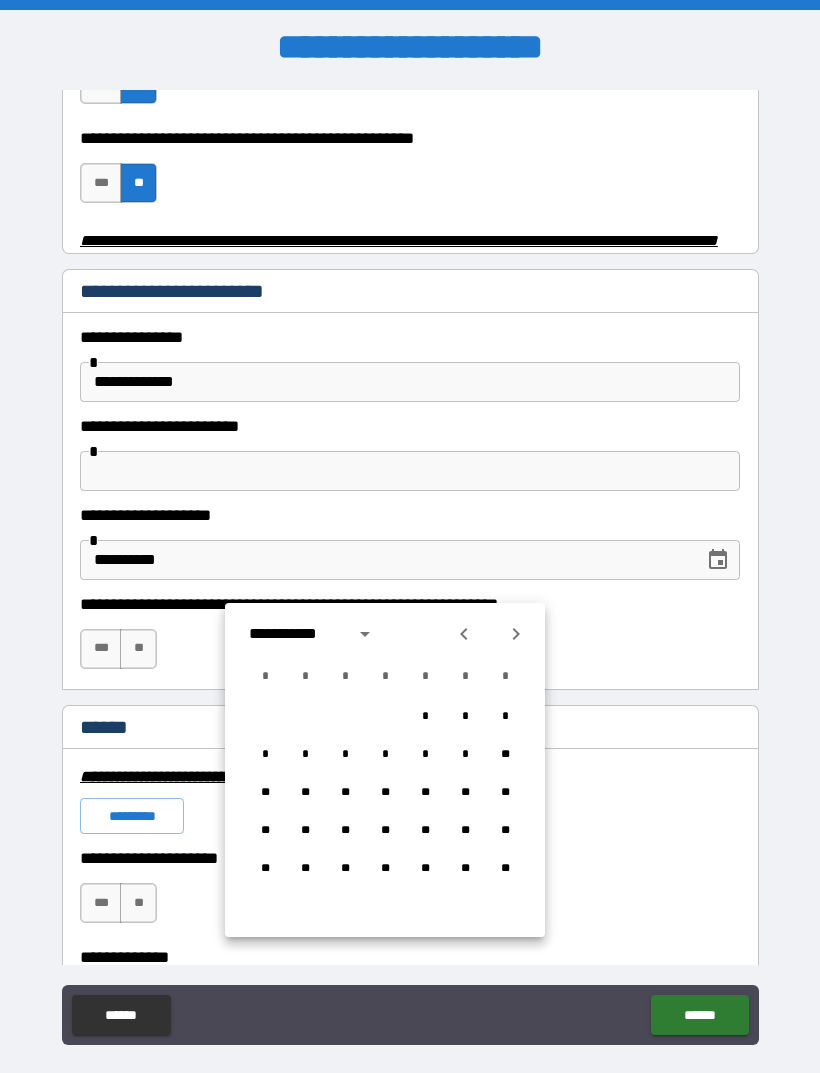click 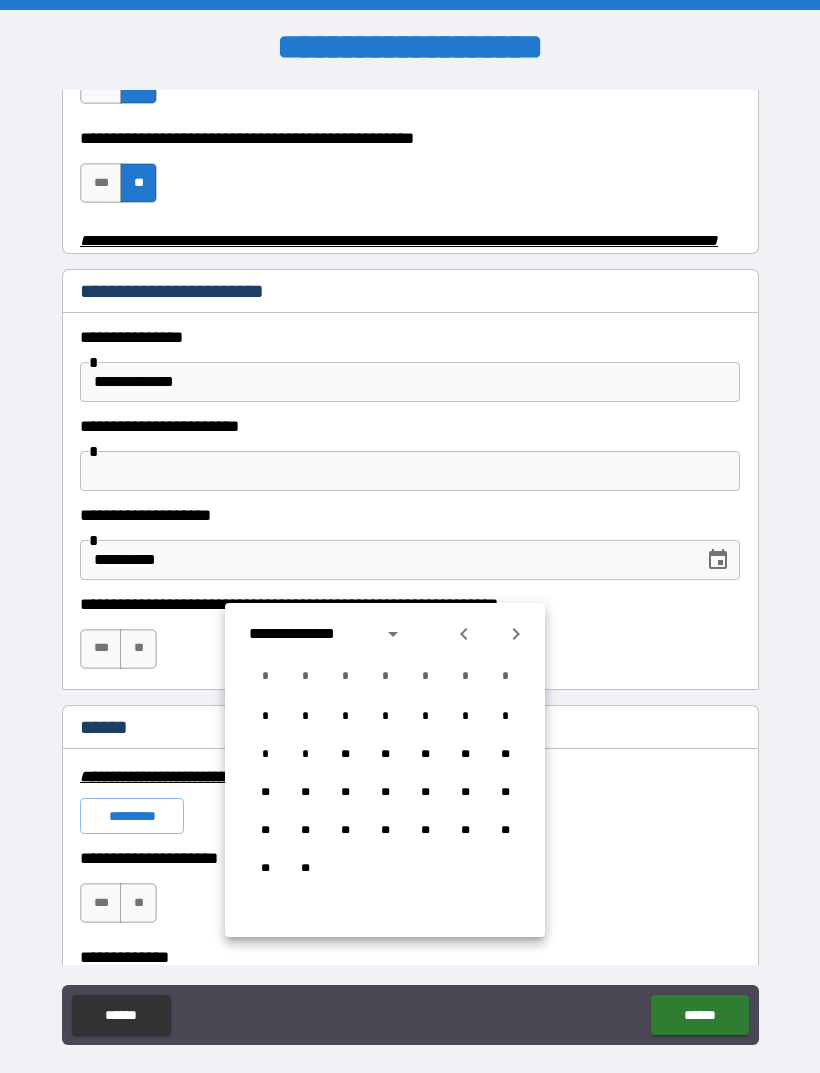 click 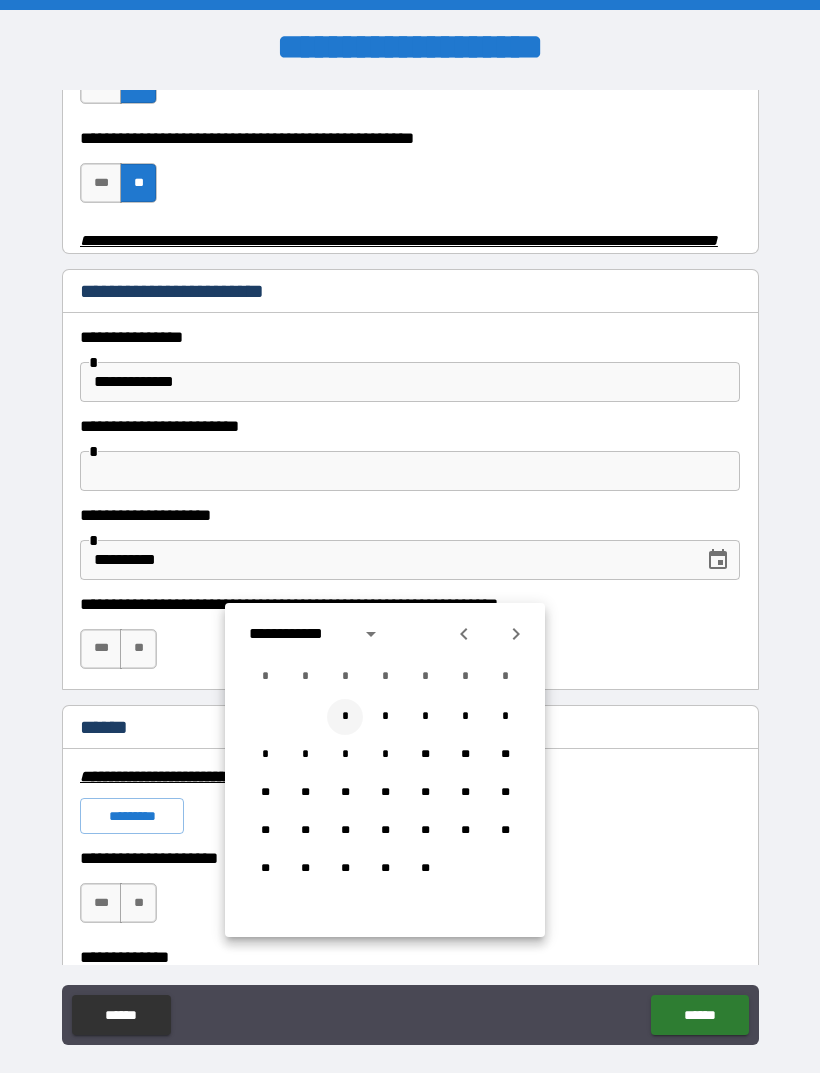 click on "*" at bounding box center (345, 717) 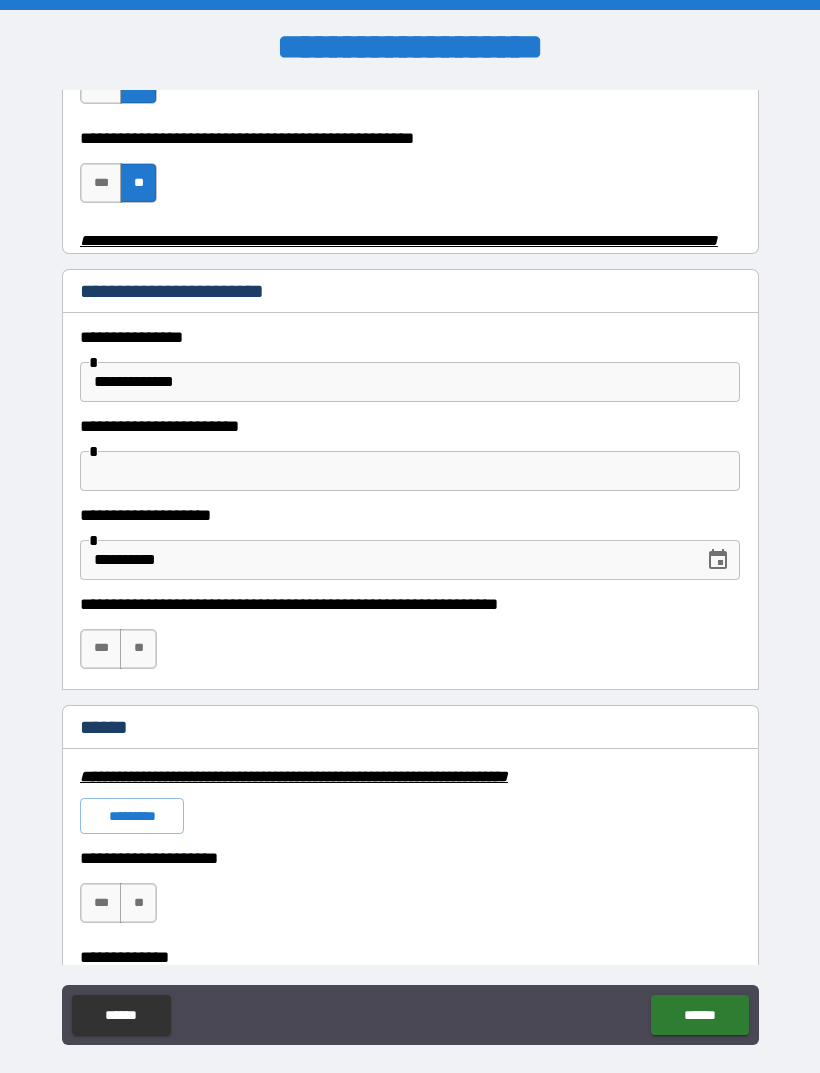 type on "**********" 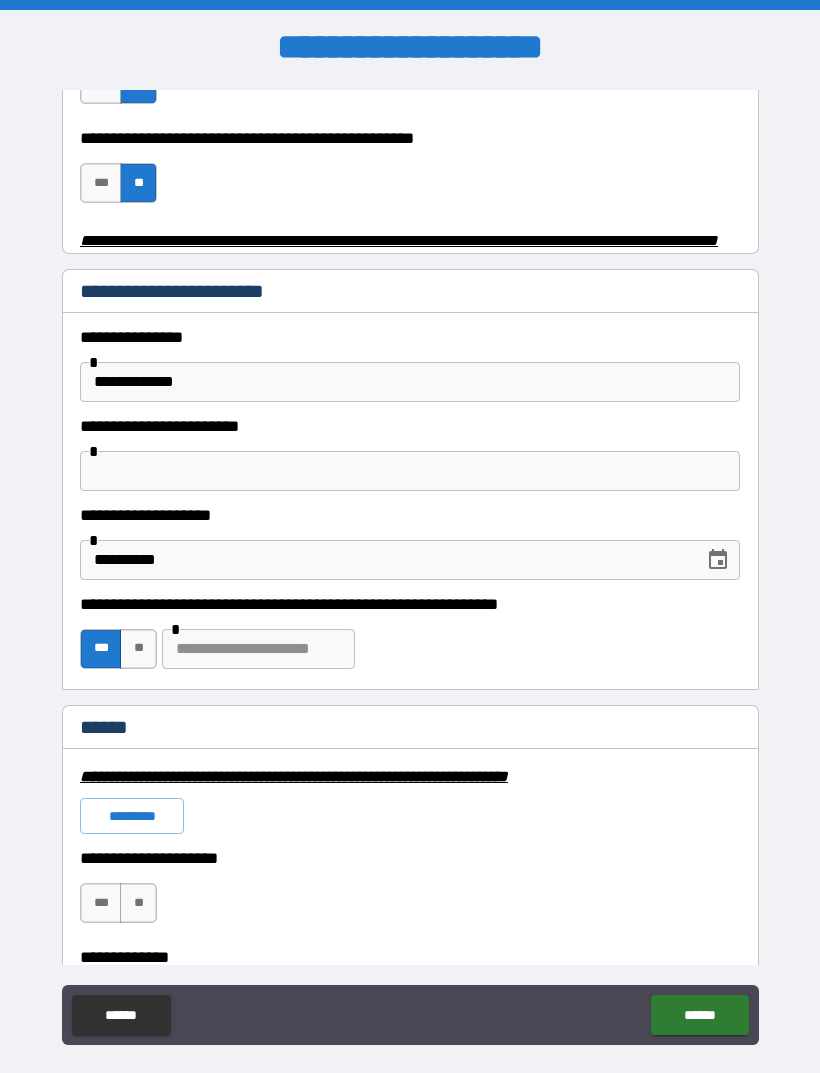 click at bounding box center [258, 649] 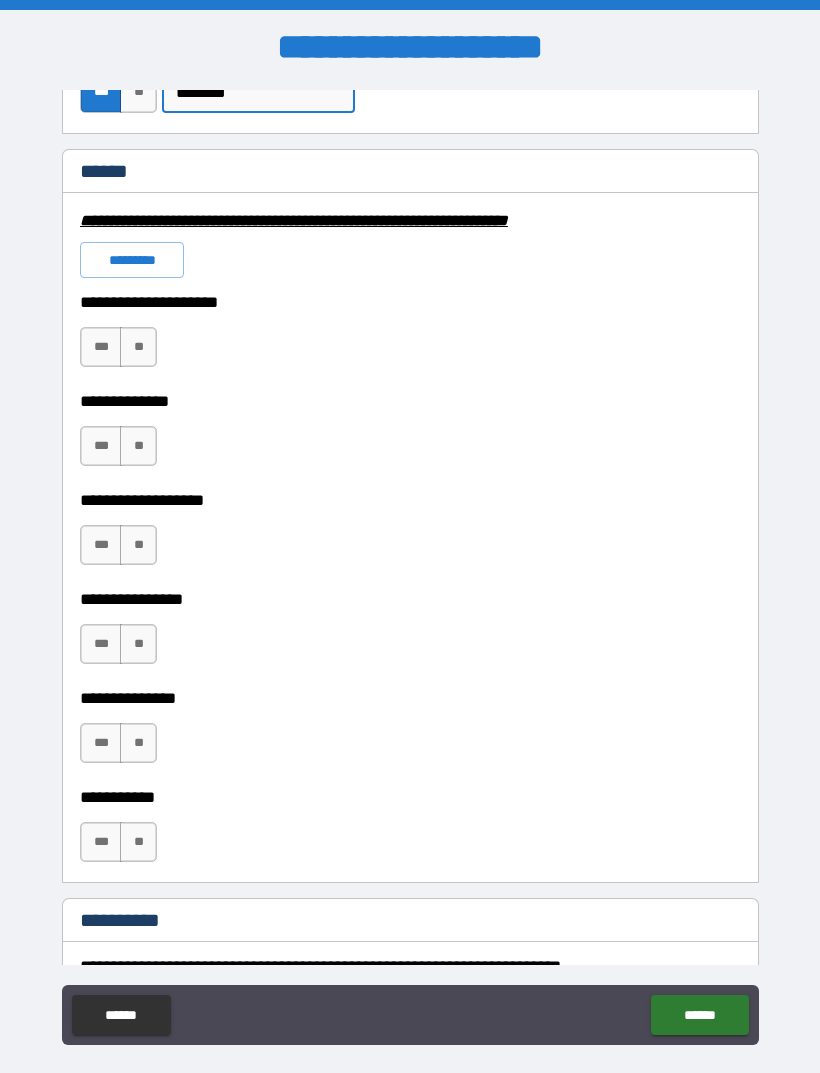 scroll, scrollTop: 1437, scrollLeft: 0, axis: vertical 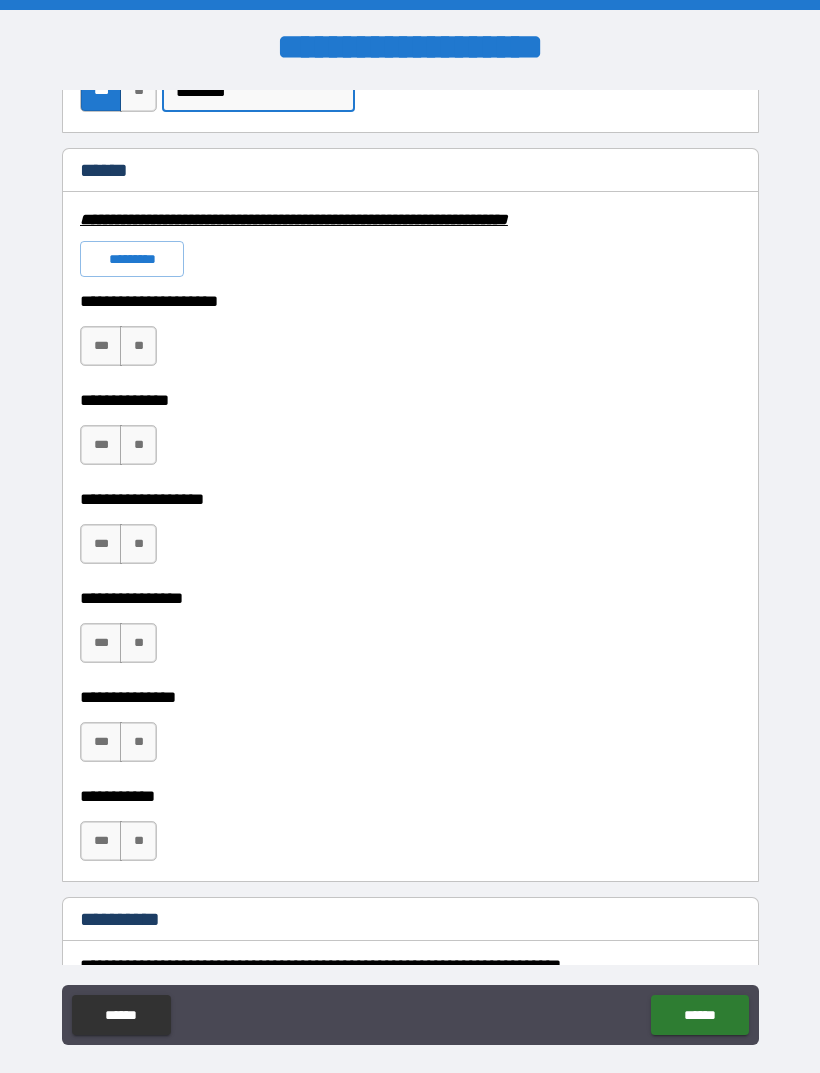 type on "*******" 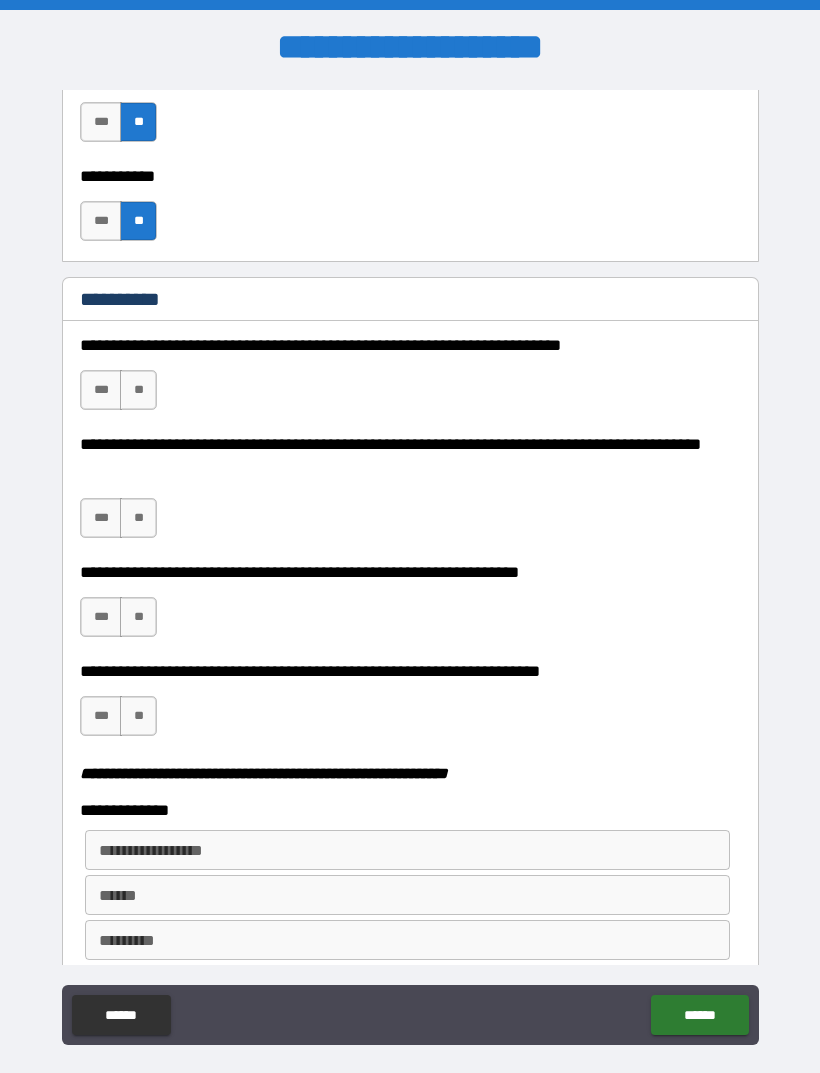 scroll, scrollTop: 2063, scrollLeft: 0, axis: vertical 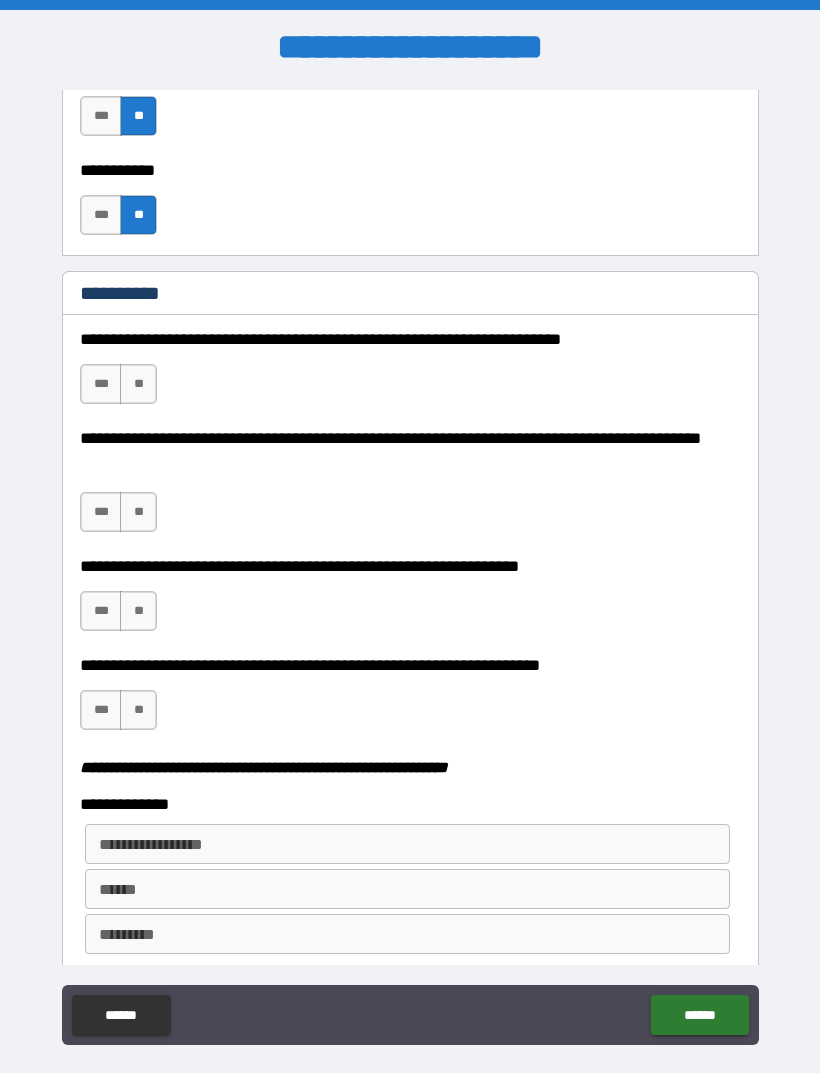 click on "***" at bounding box center [101, 611] 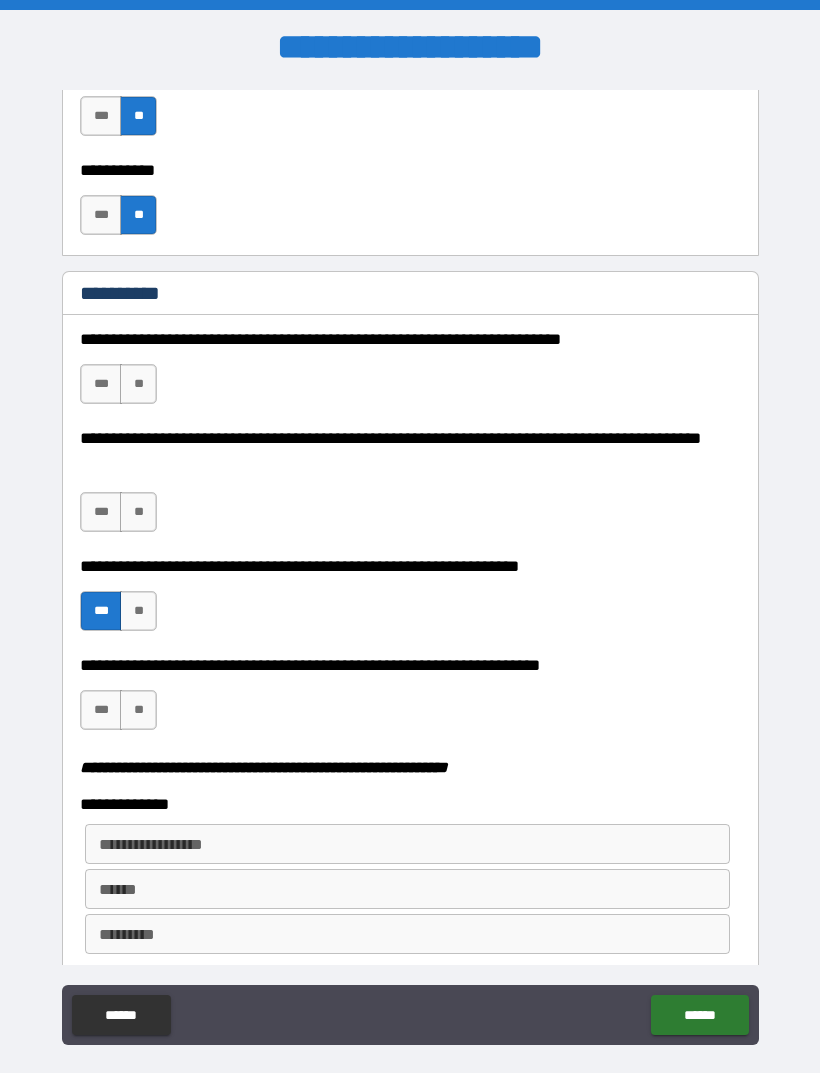 click on "**" at bounding box center (138, 512) 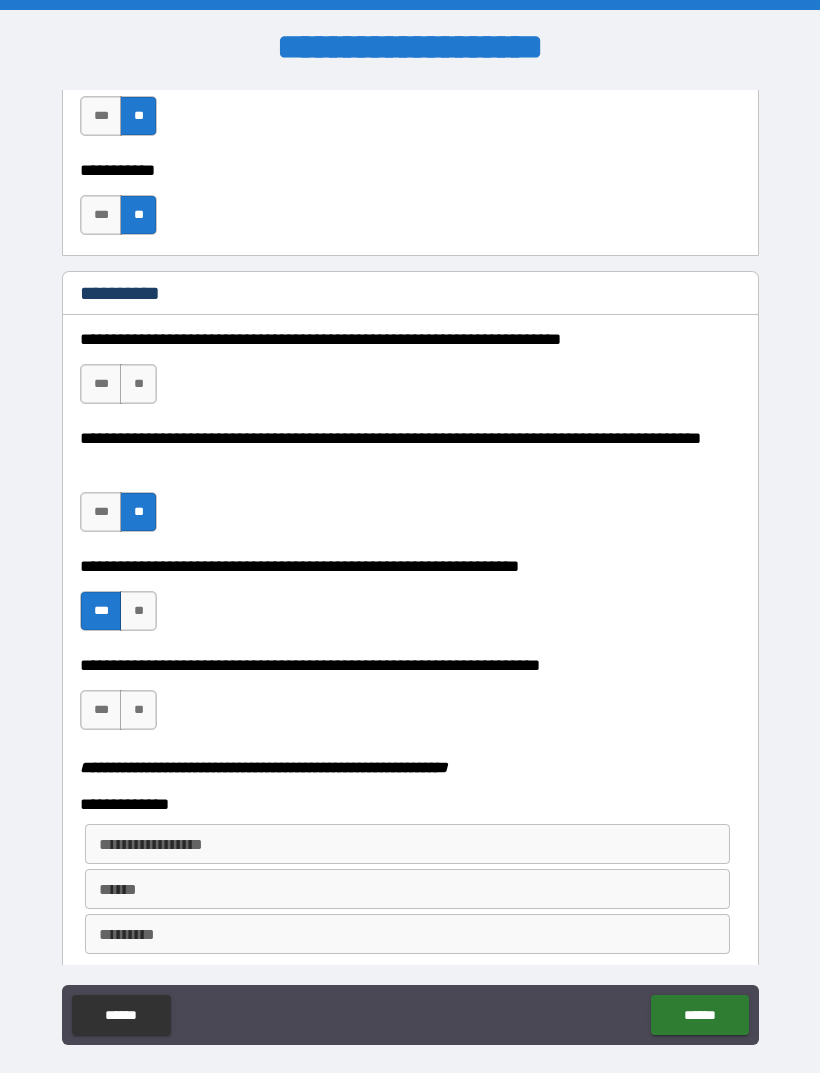 click on "**" at bounding box center [138, 384] 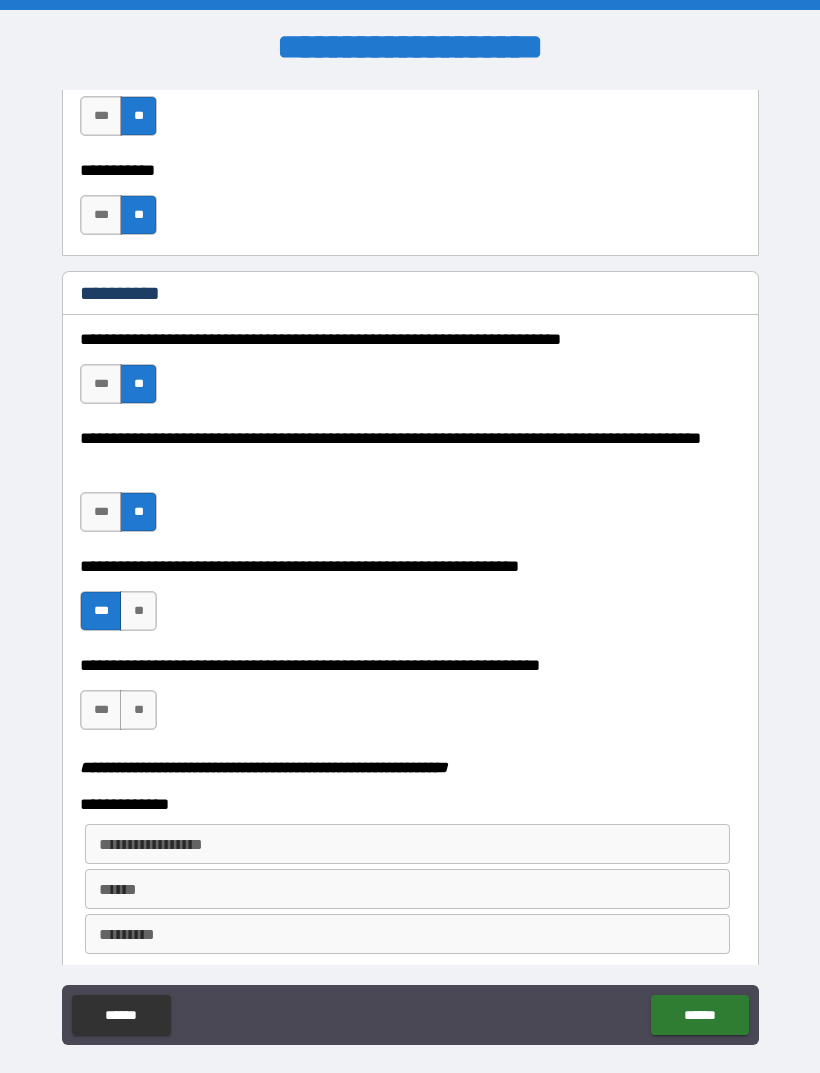 click on "**" at bounding box center (138, 710) 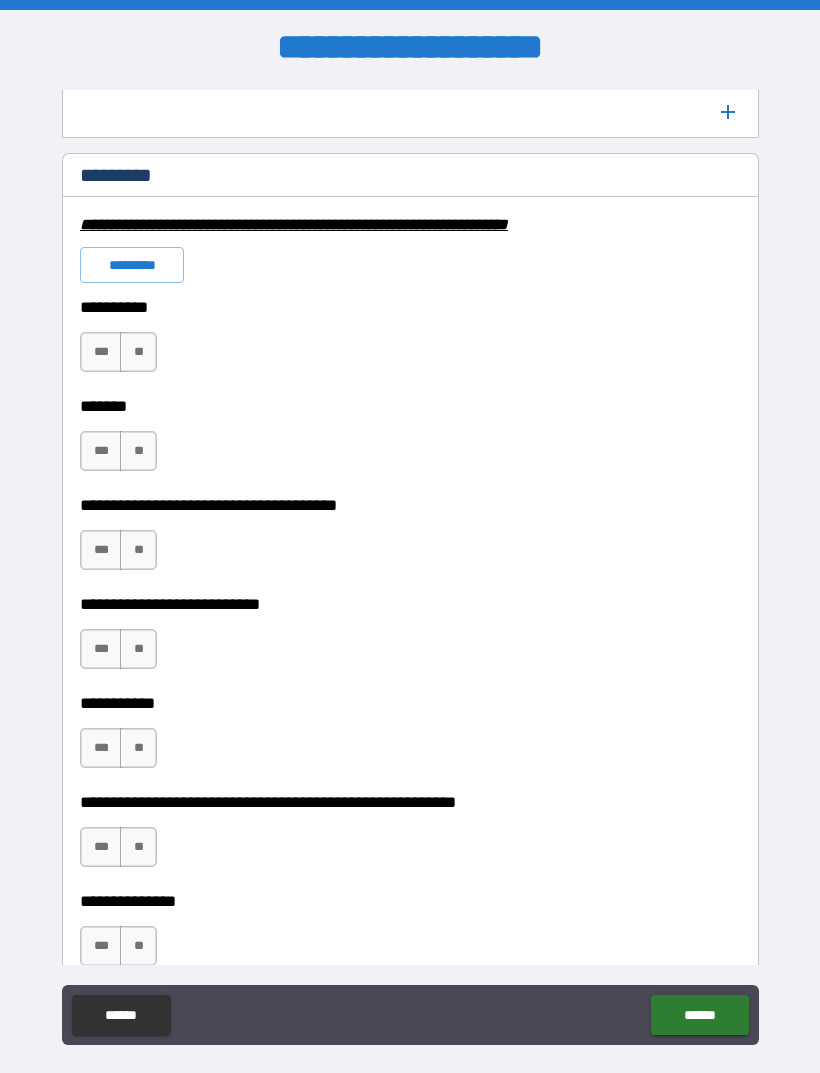 scroll, scrollTop: 2932, scrollLeft: 0, axis: vertical 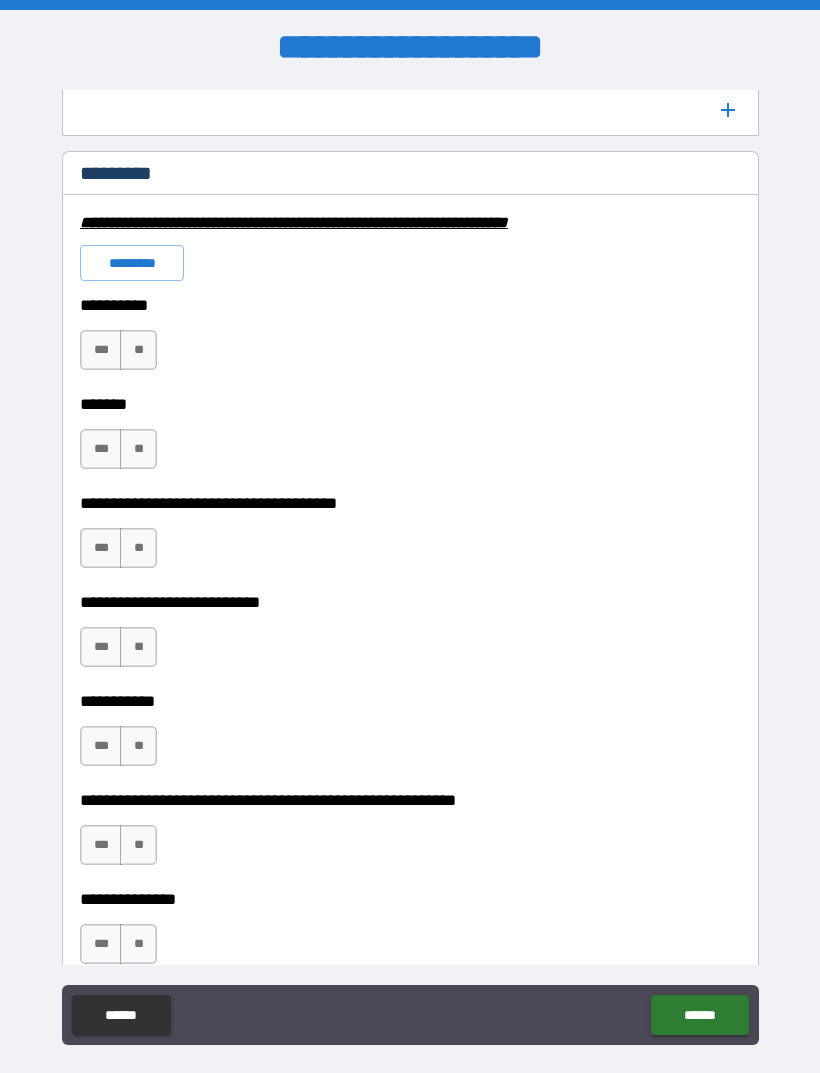 click on "*********" at bounding box center [132, 263] 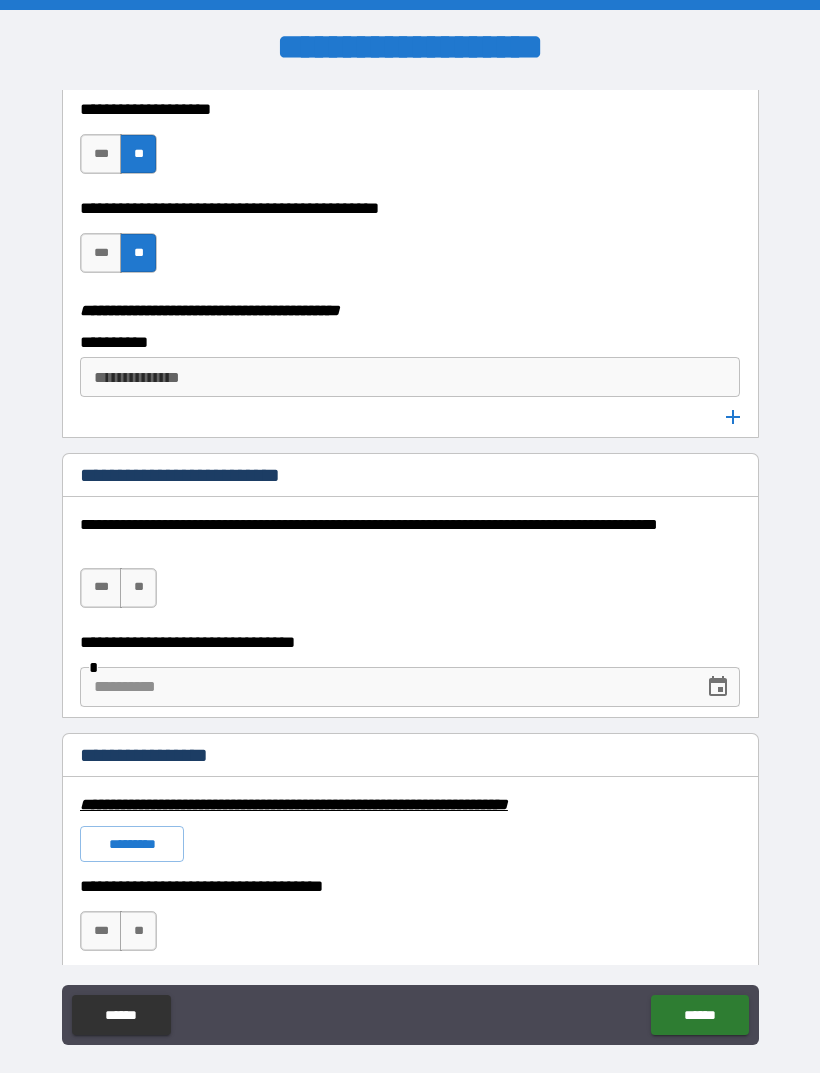 scroll, scrollTop: 3921, scrollLeft: 0, axis: vertical 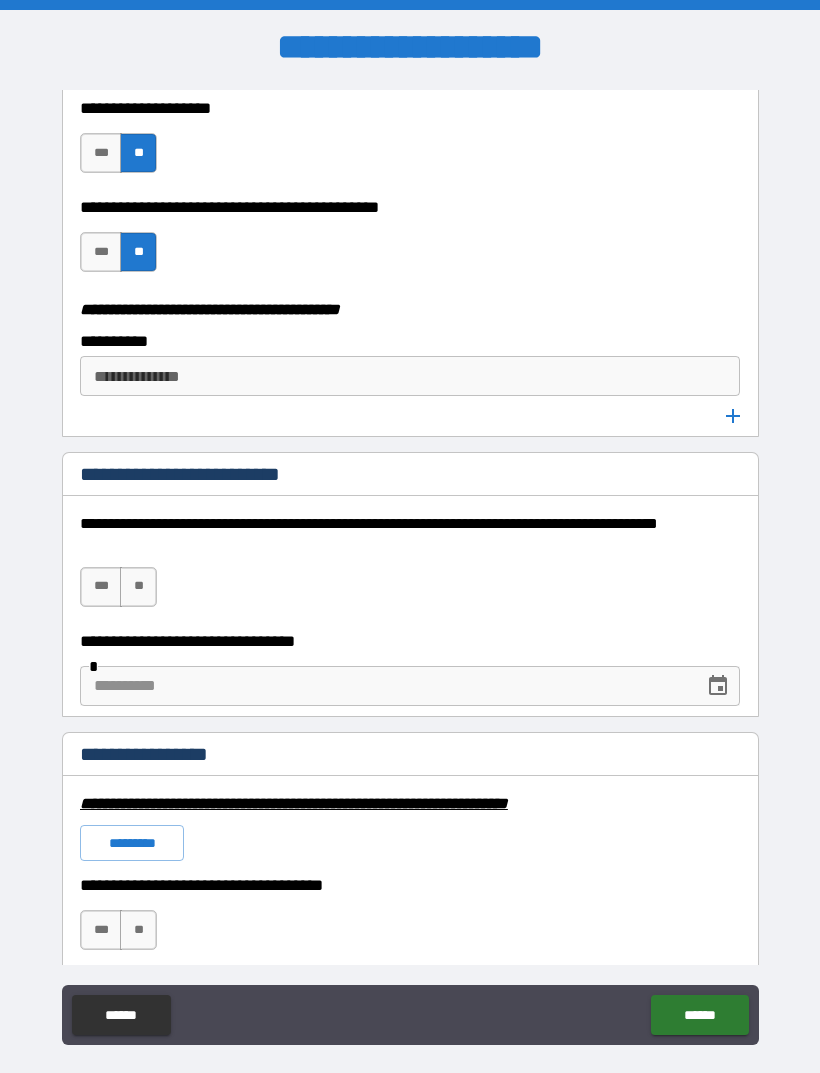 click on "**" at bounding box center [138, 587] 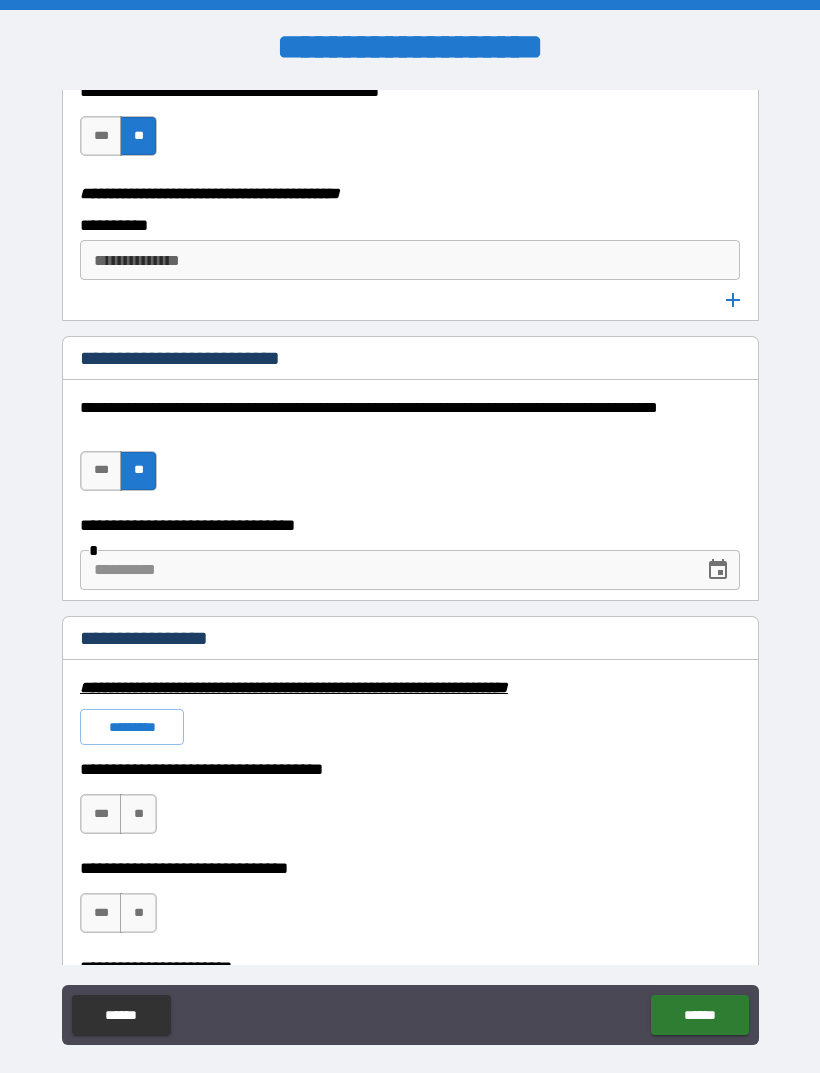 scroll, scrollTop: 4048, scrollLeft: 0, axis: vertical 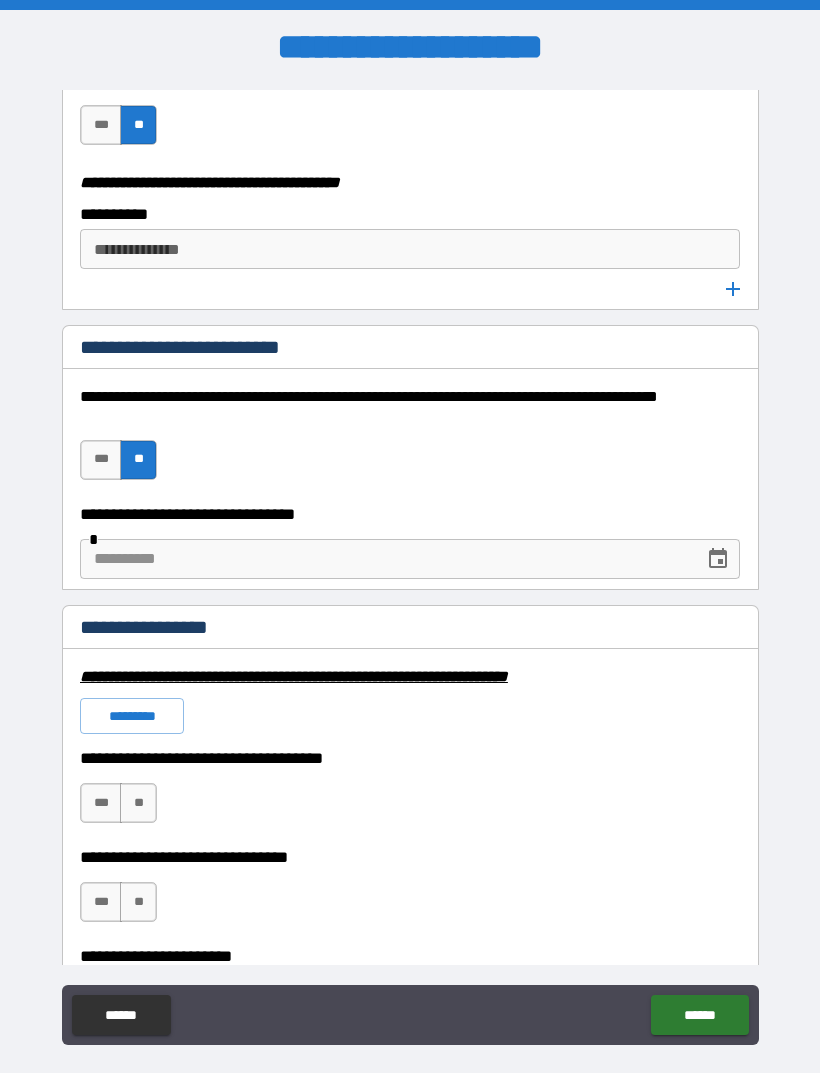 click on "*********" at bounding box center [132, 716] 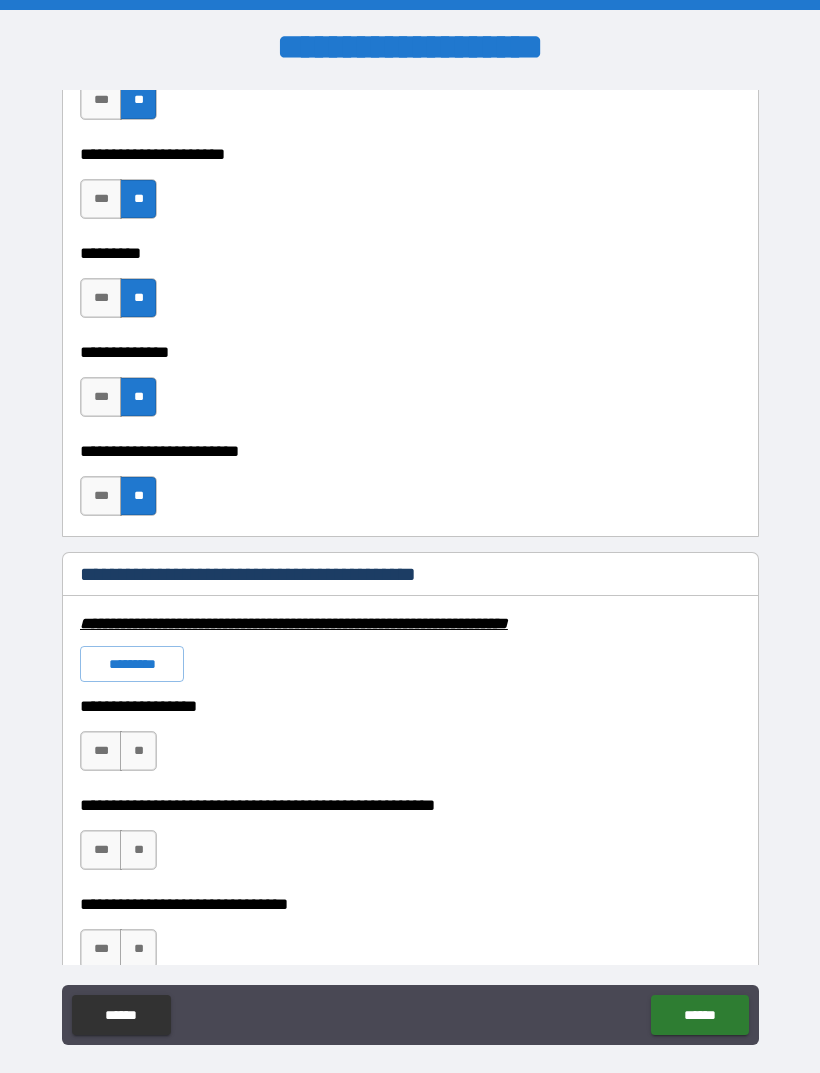 scroll, scrollTop: 5643, scrollLeft: 0, axis: vertical 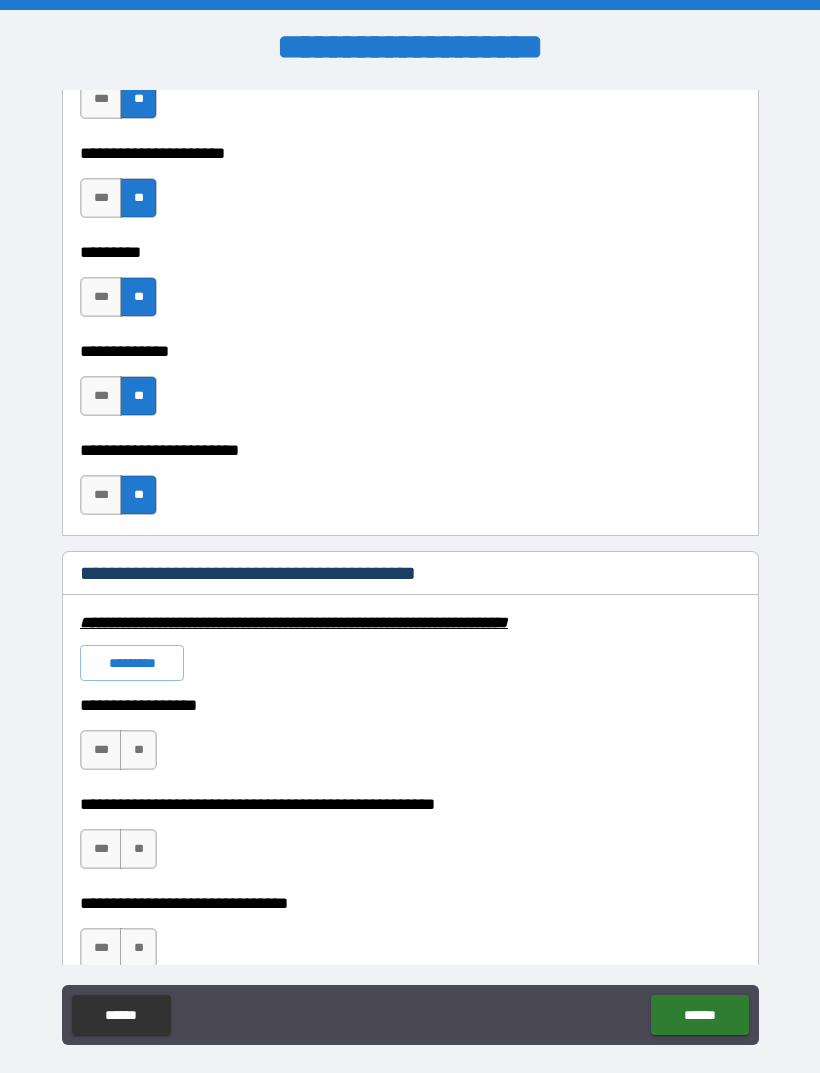 click on "*********" at bounding box center (132, 663) 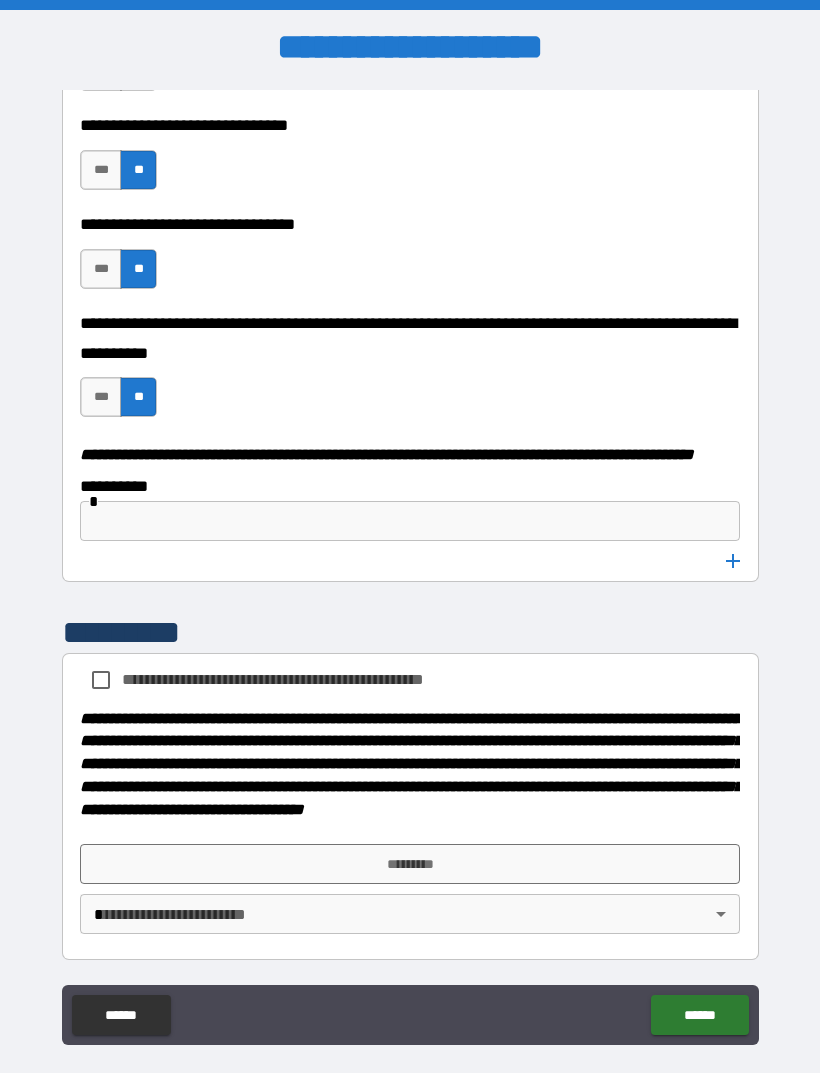scroll, scrollTop: 10041, scrollLeft: 0, axis: vertical 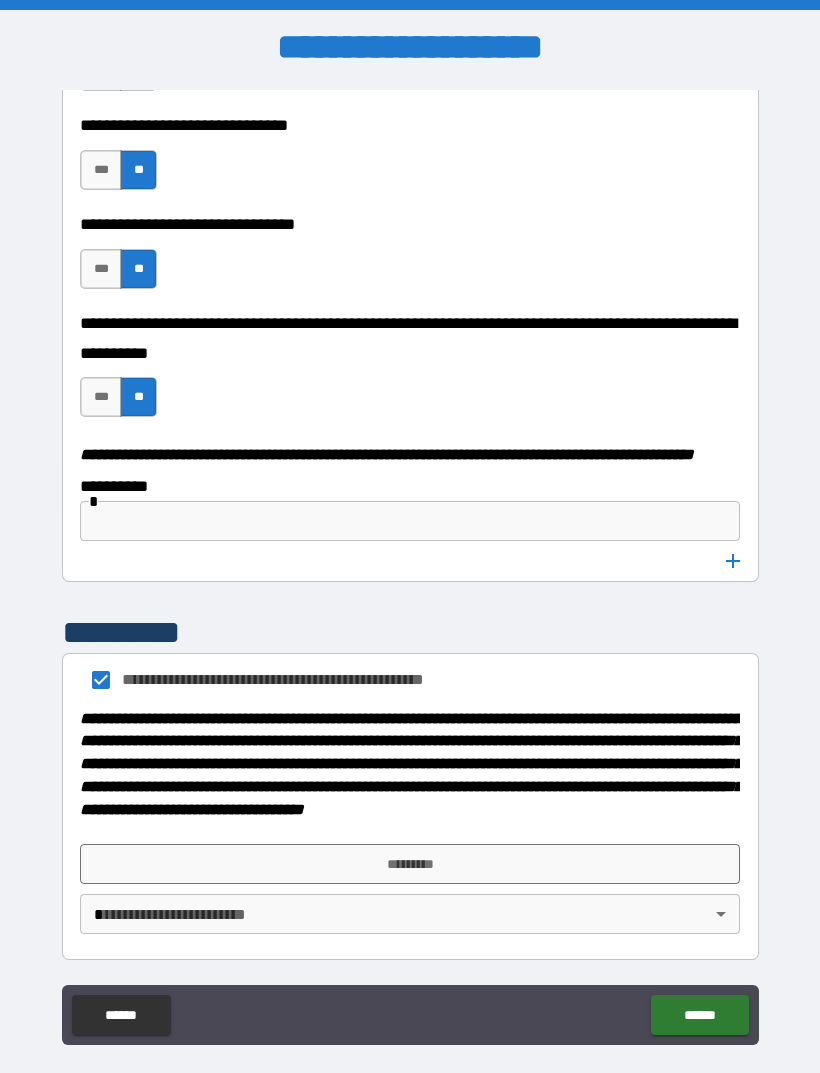 click on "*********" at bounding box center [410, 864] 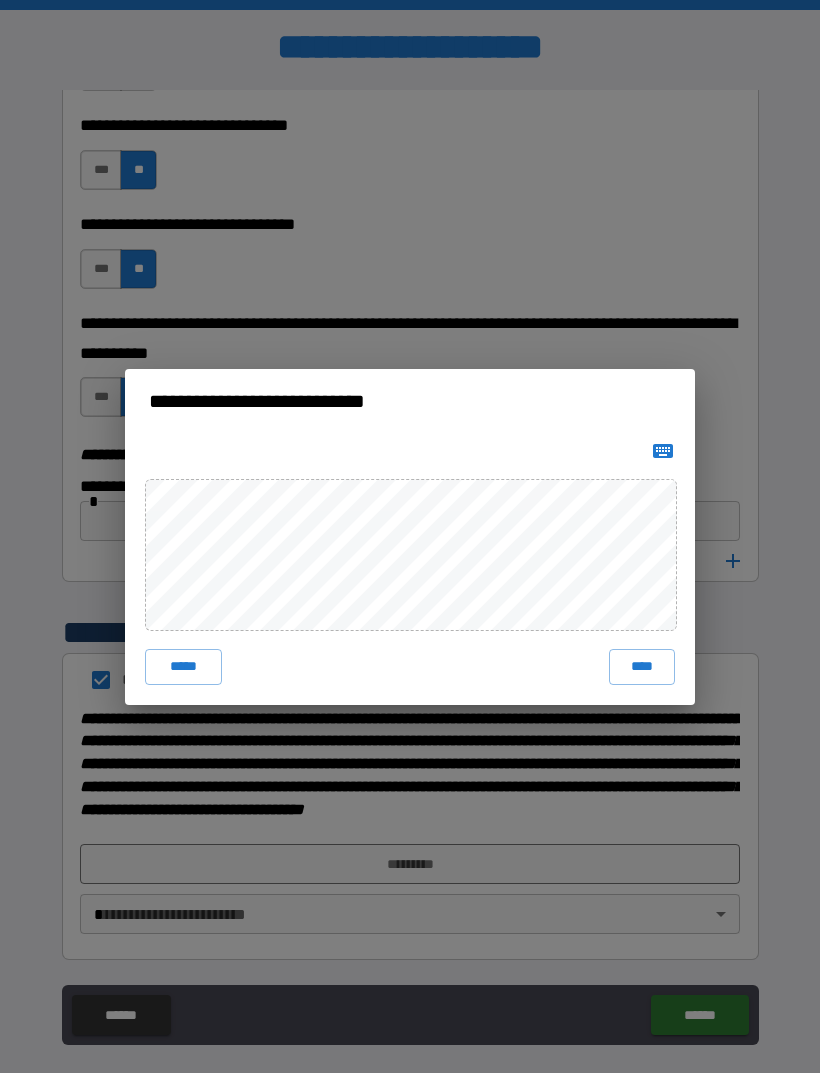 click on "****" at bounding box center [642, 667] 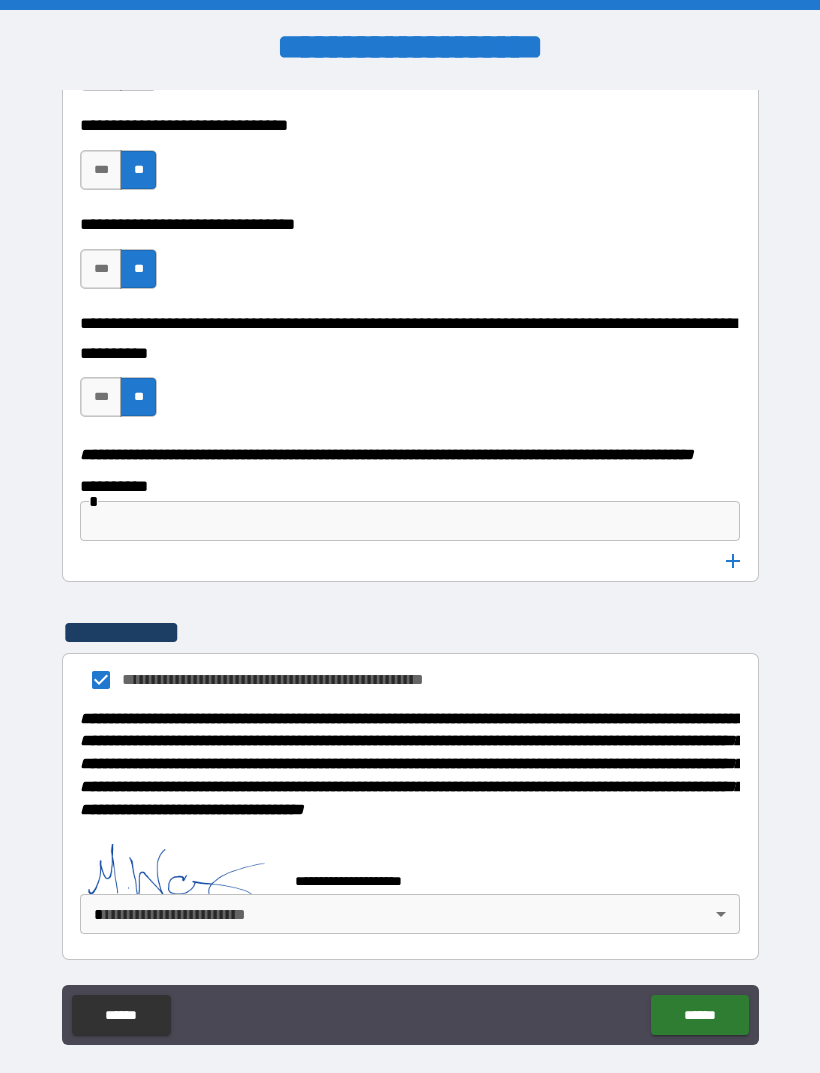 scroll, scrollTop: 10031, scrollLeft: 0, axis: vertical 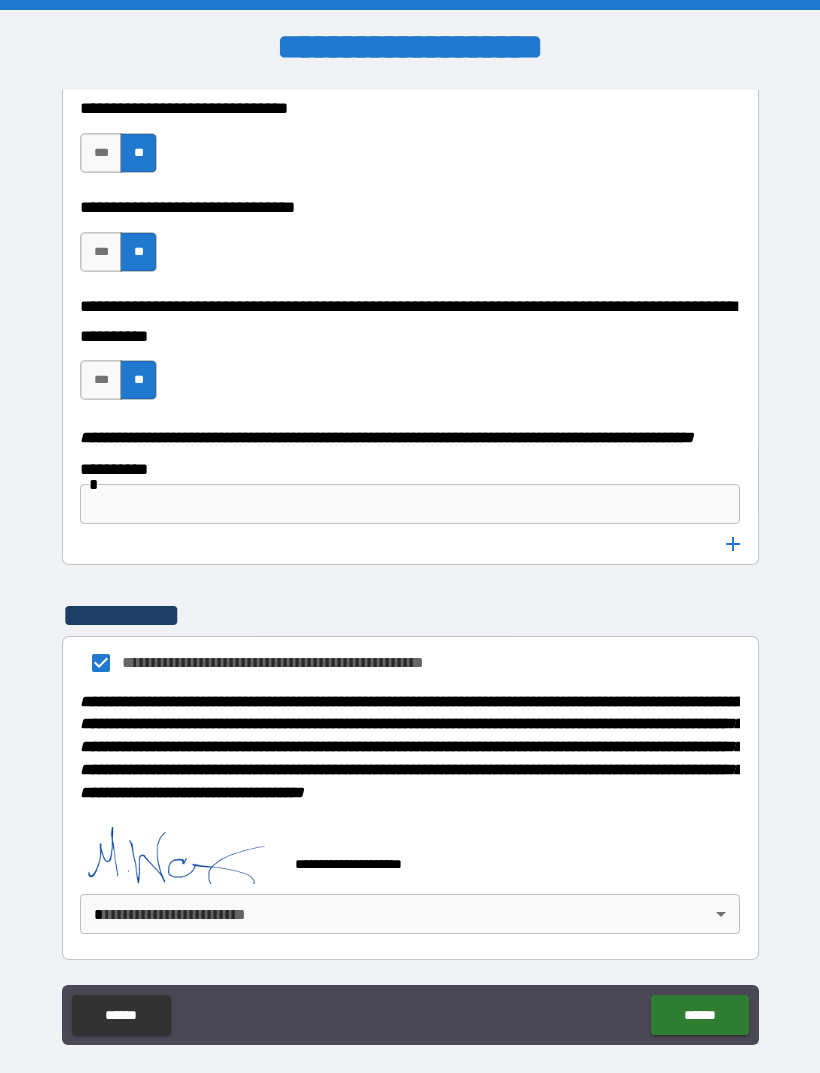 click on "**********" at bounding box center [410, 568] 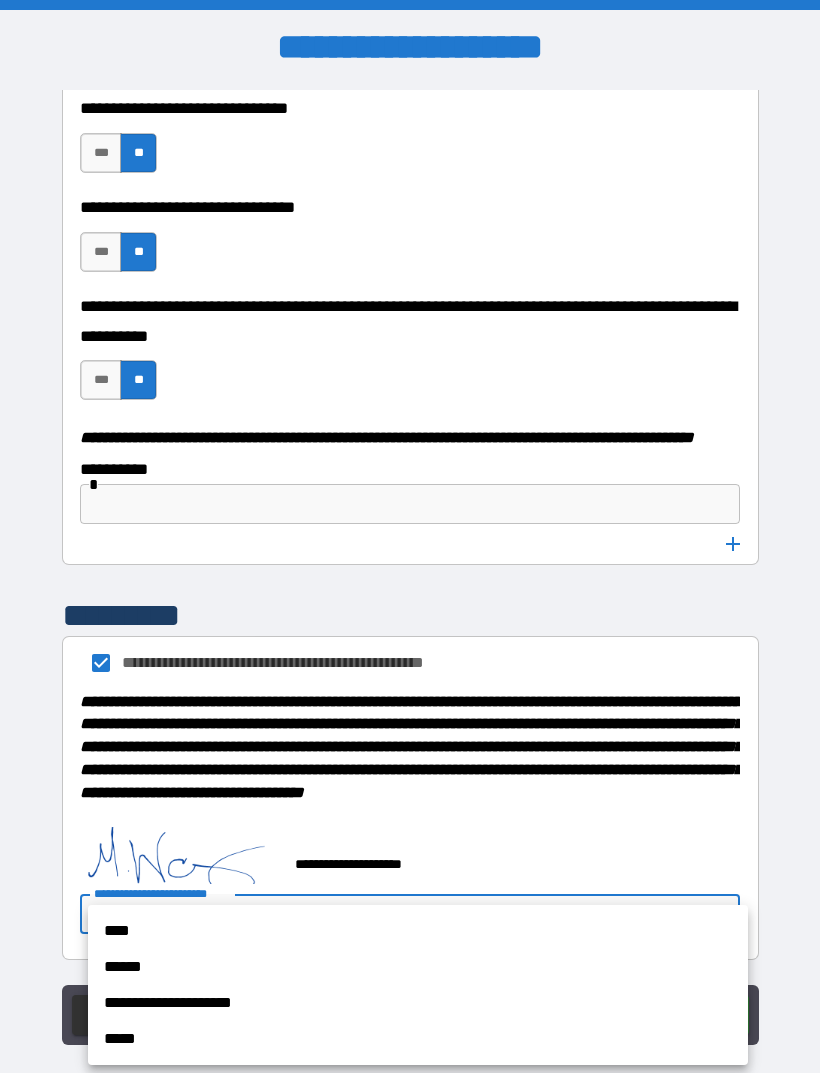 click on "****" at bounding box center [418, 931] 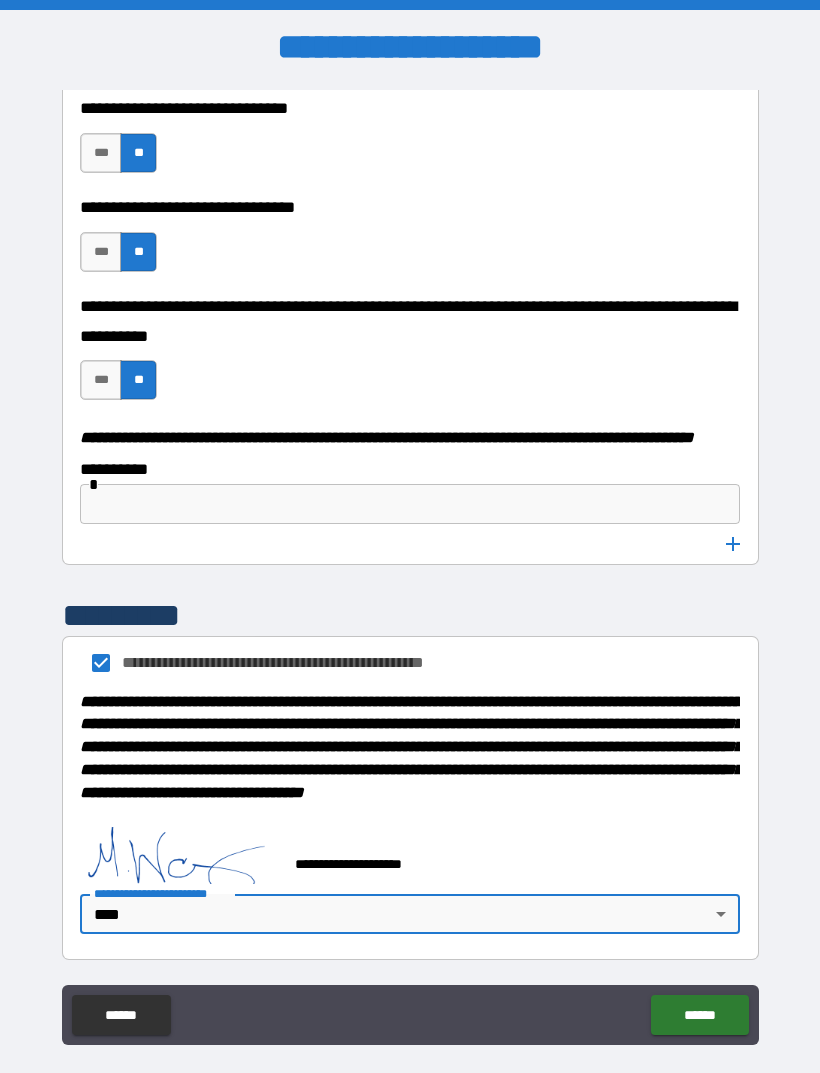 type on "****" 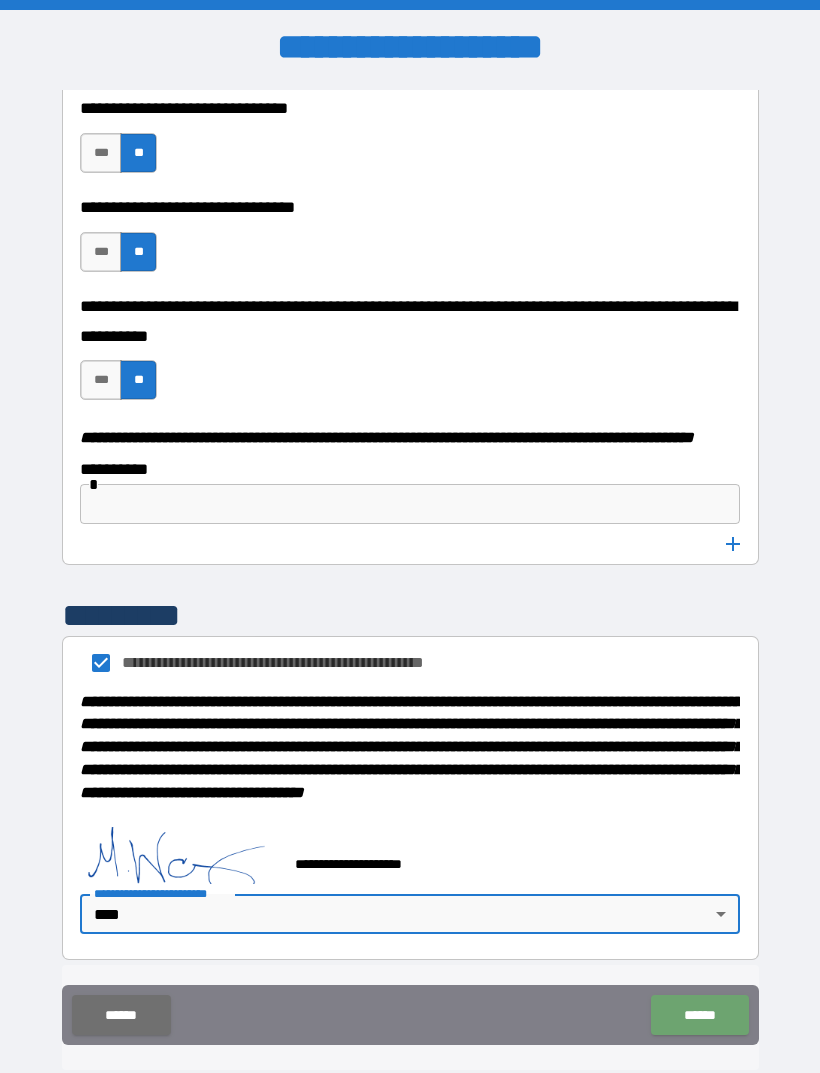 click on "******" at bounding box center (699, 1015) 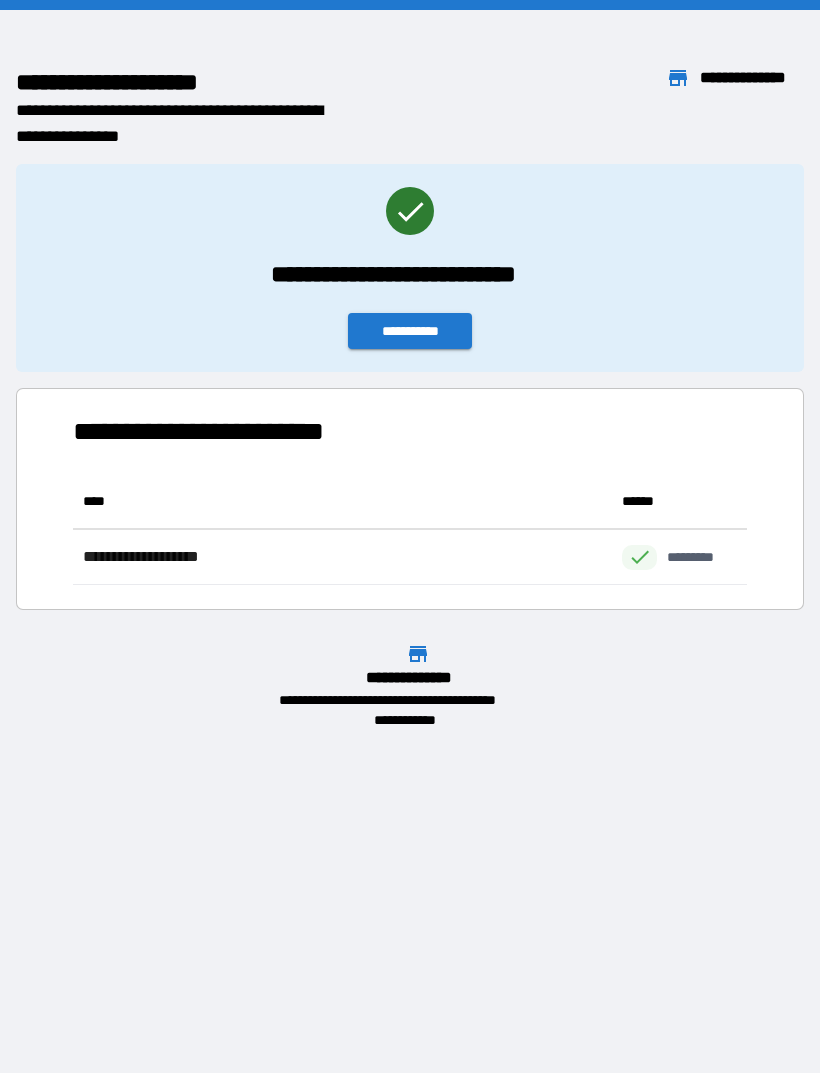 scroll, scrollTop: 1, scrollLeft: 1, axis: both 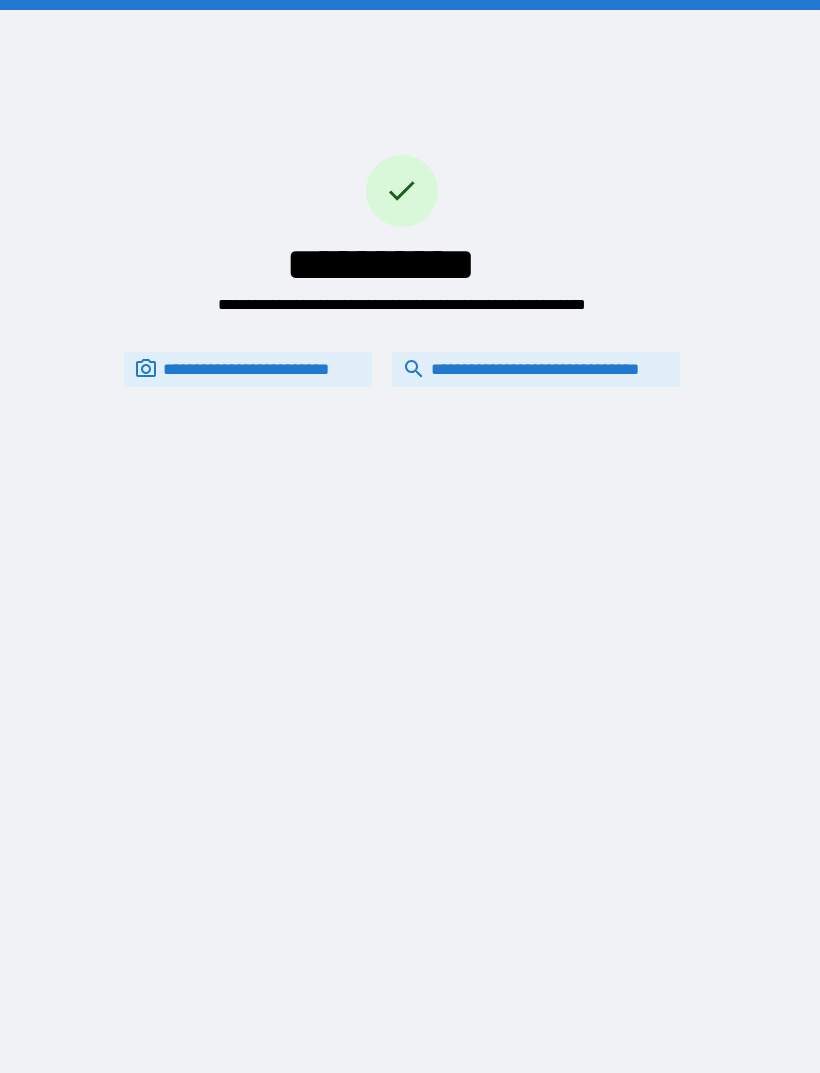 click on "**********" at bounding box center [536, 369] 